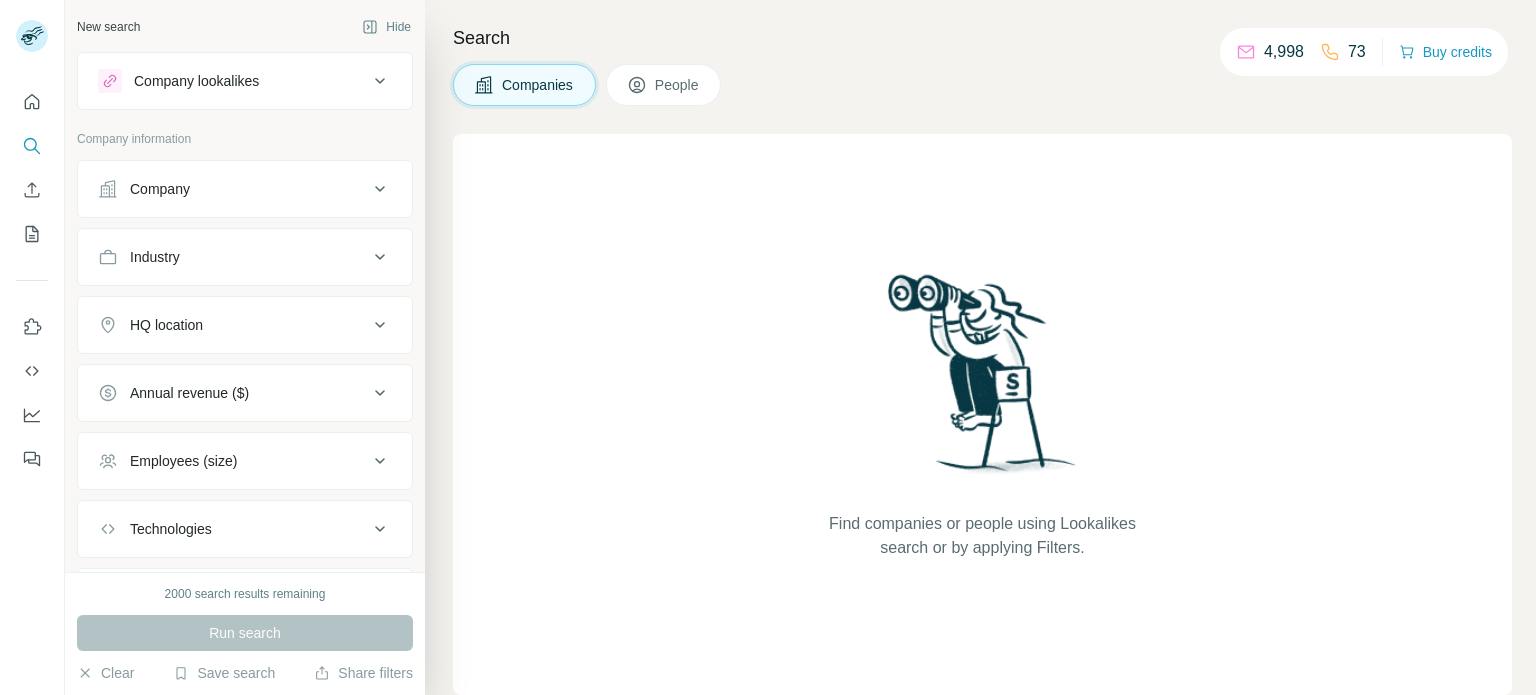 scroll, scrollTop: 0, scrollLeft: 0, axis: both 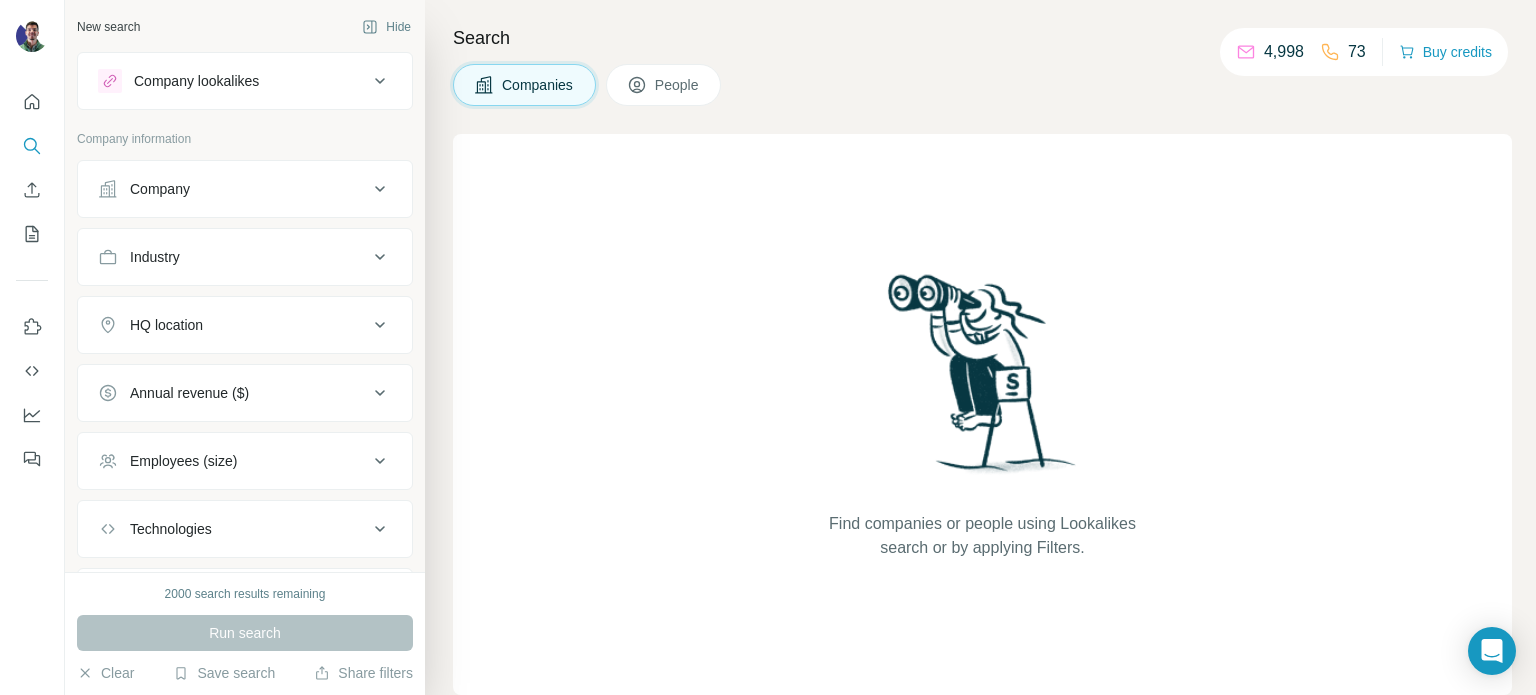 click 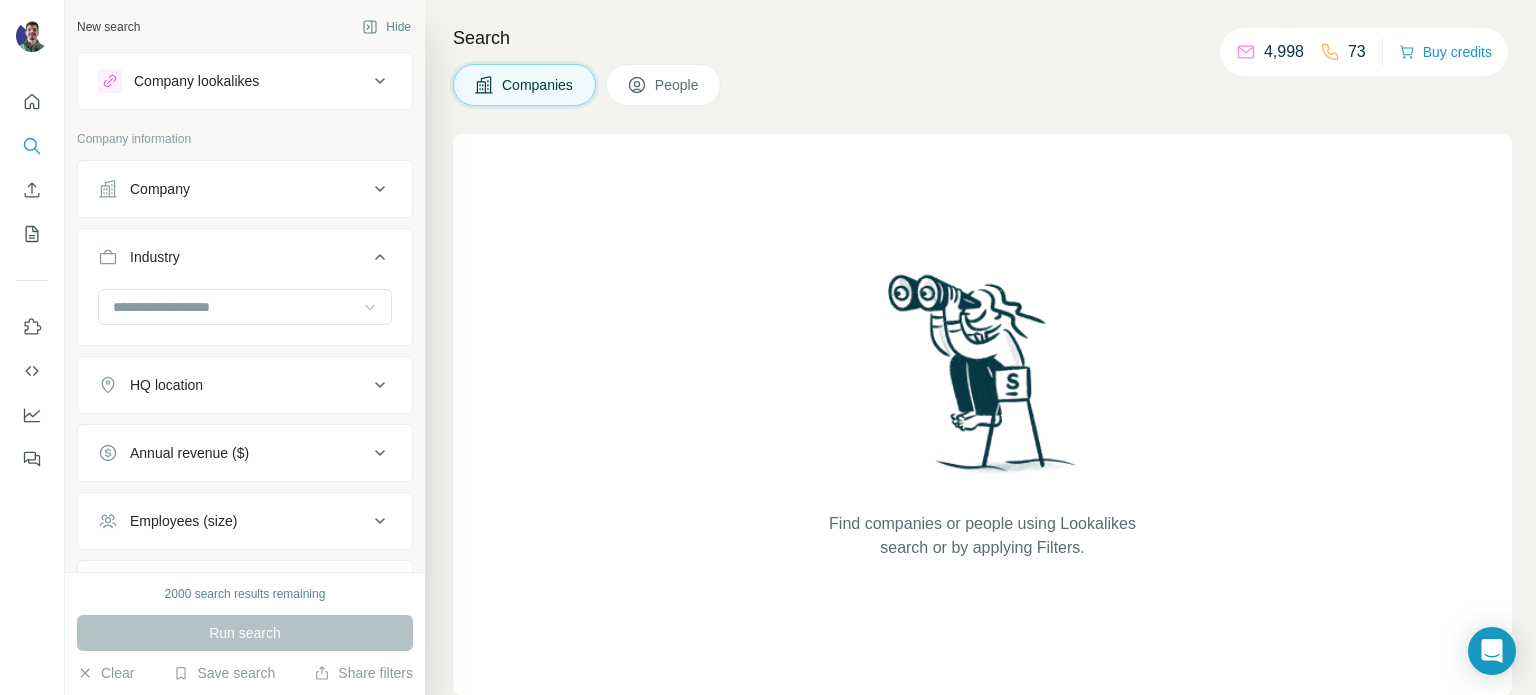 click at bounding box center (370, 307) 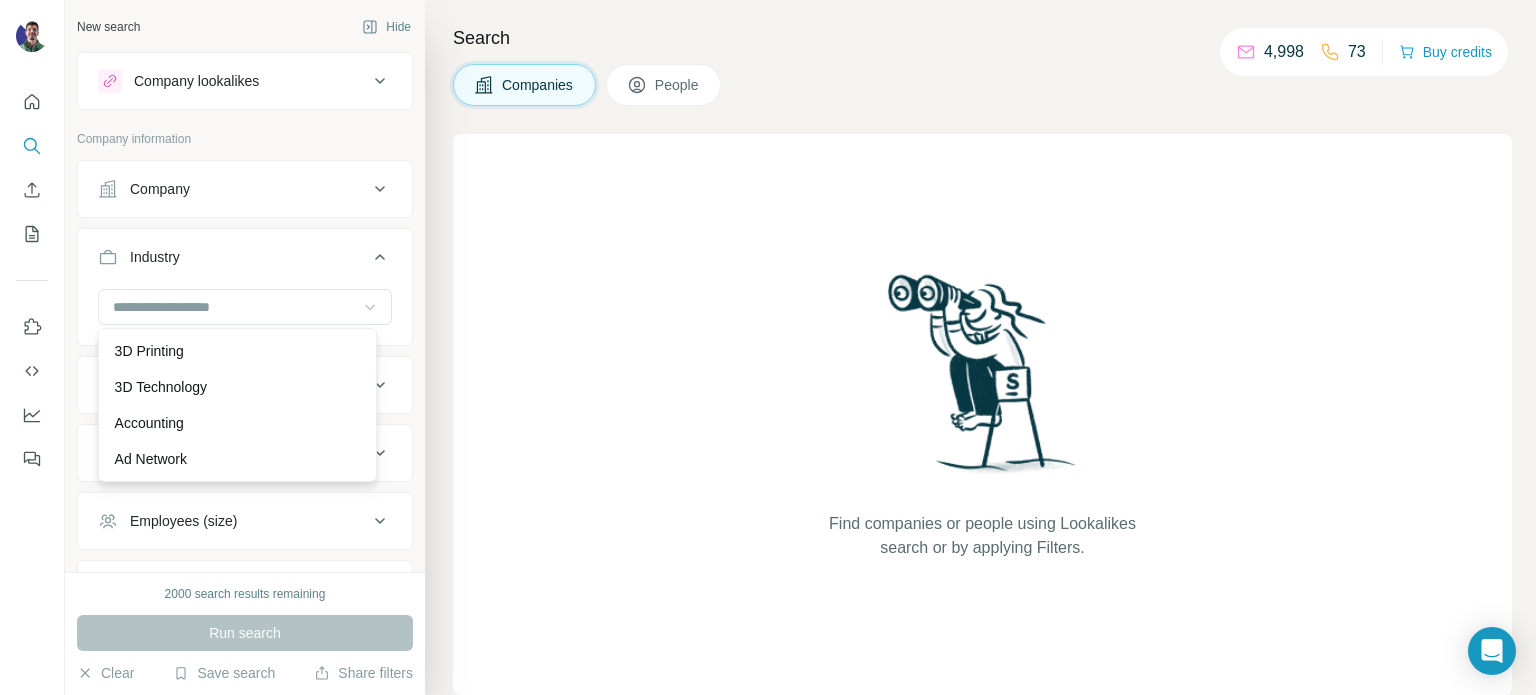 click 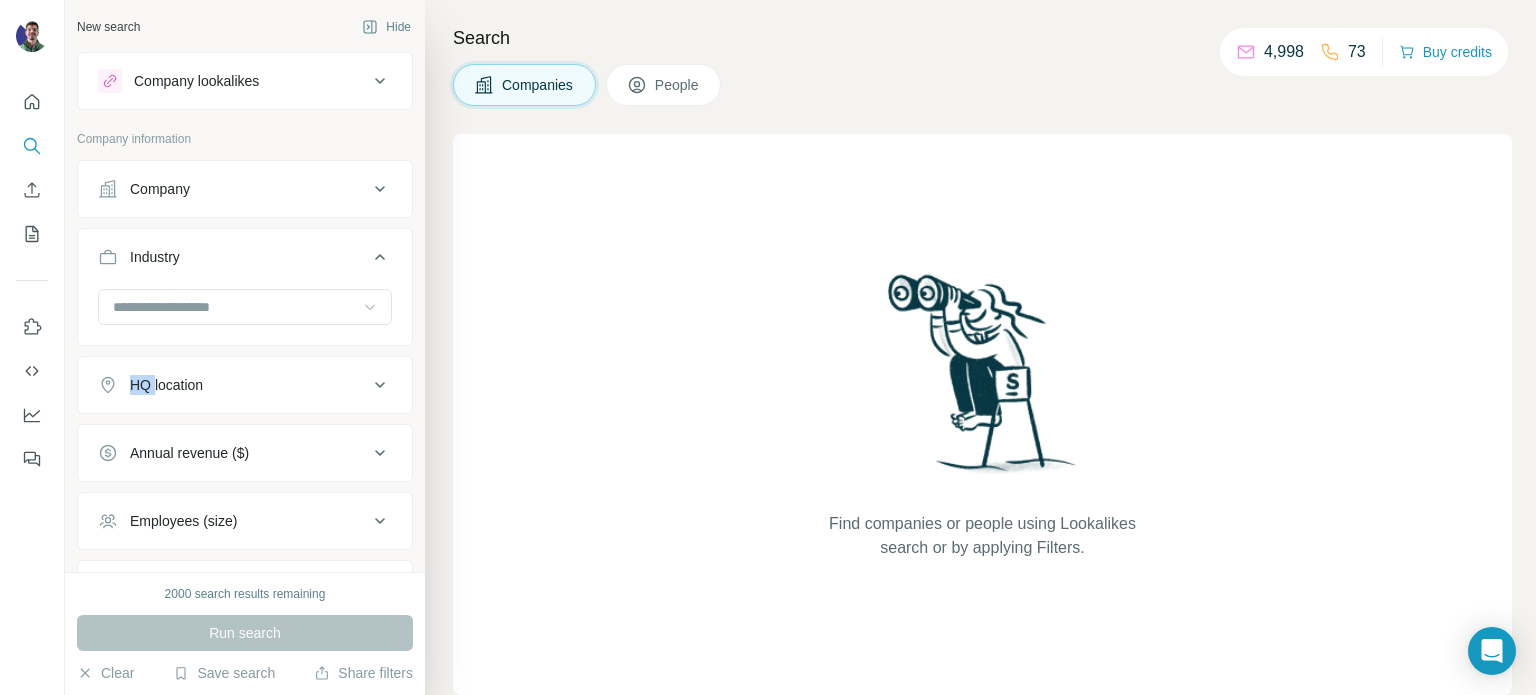 click 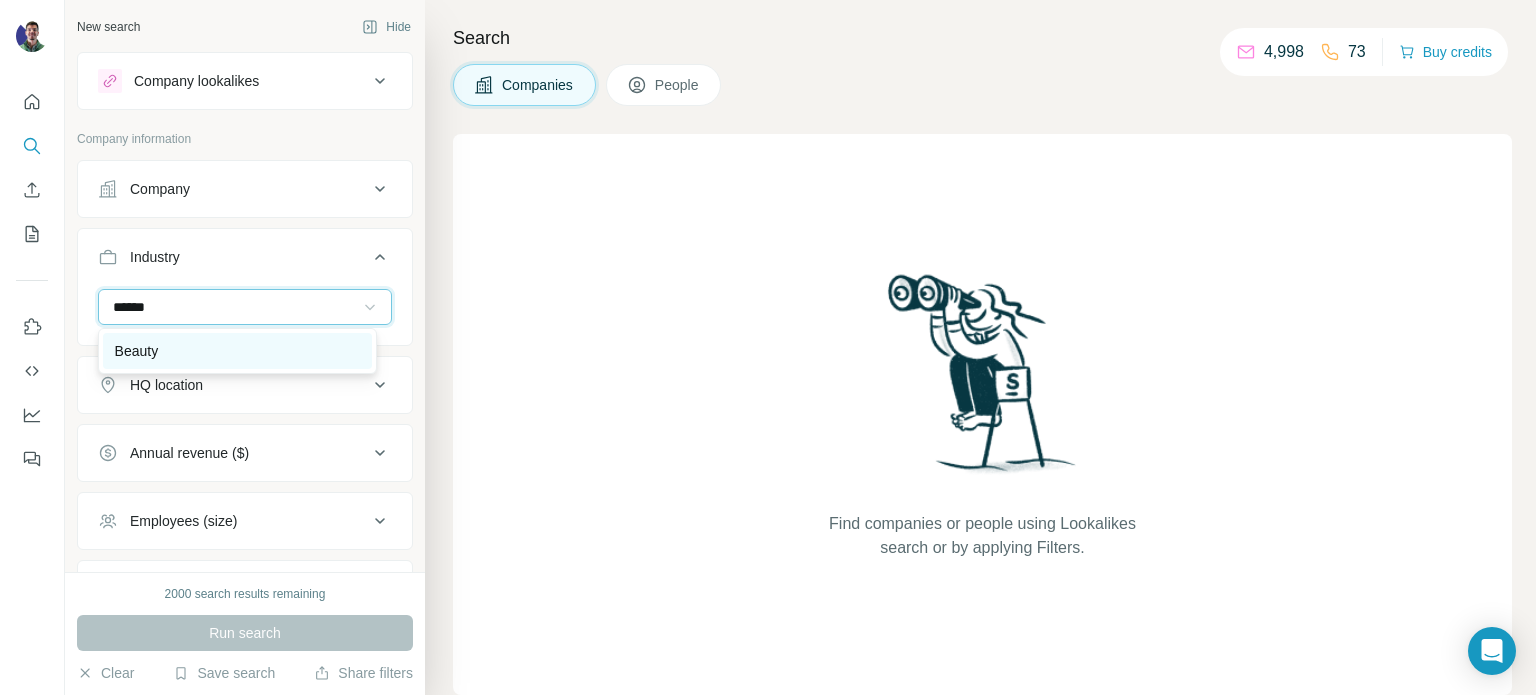 type on "******" 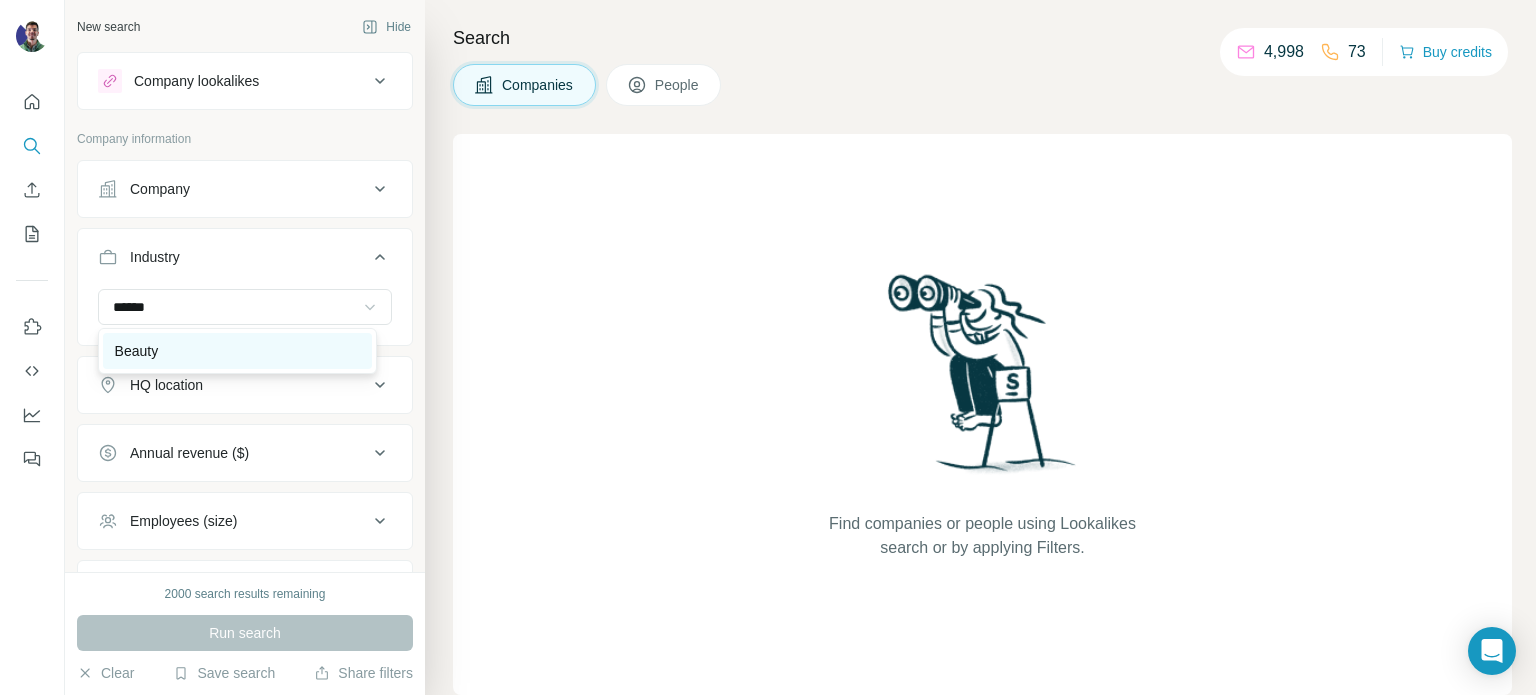 click on "Beauty" at bounding box center [237, 351] 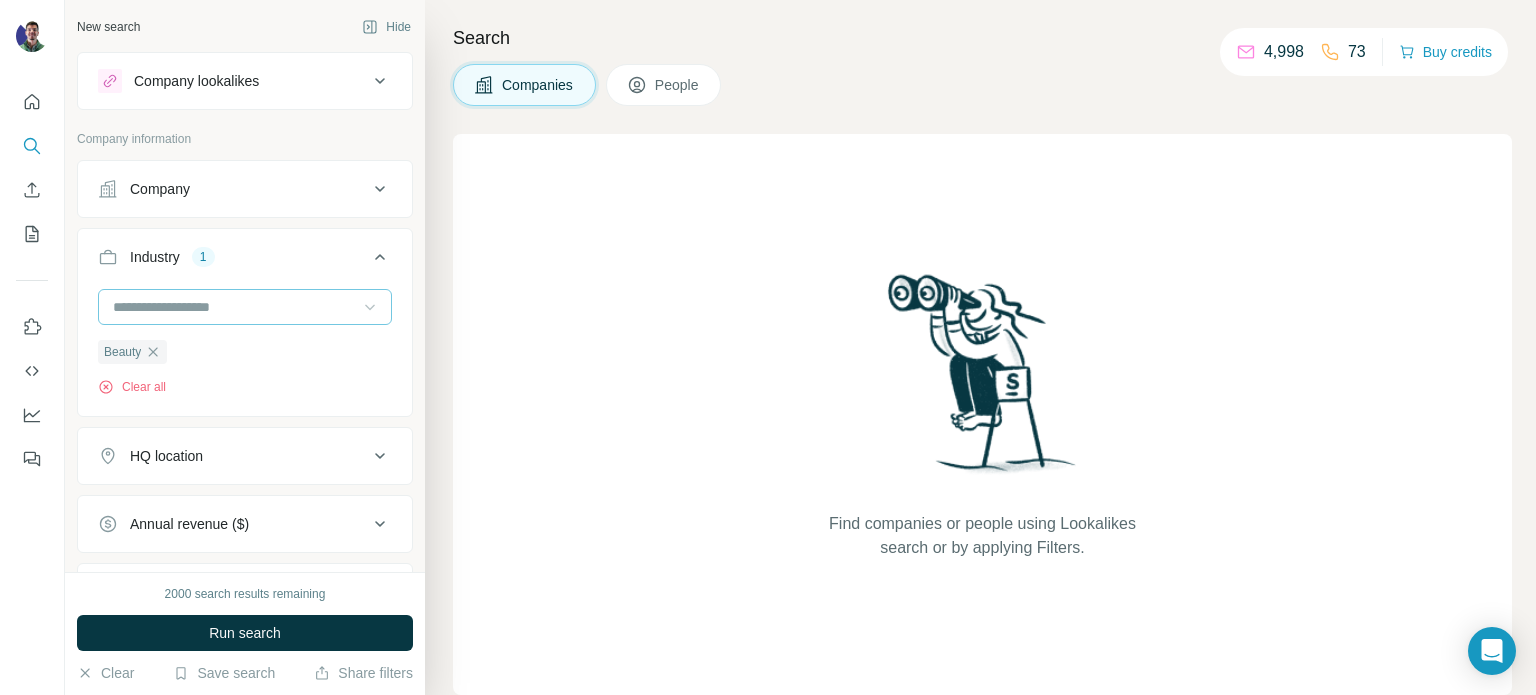 click at bounding box center [234, 307] 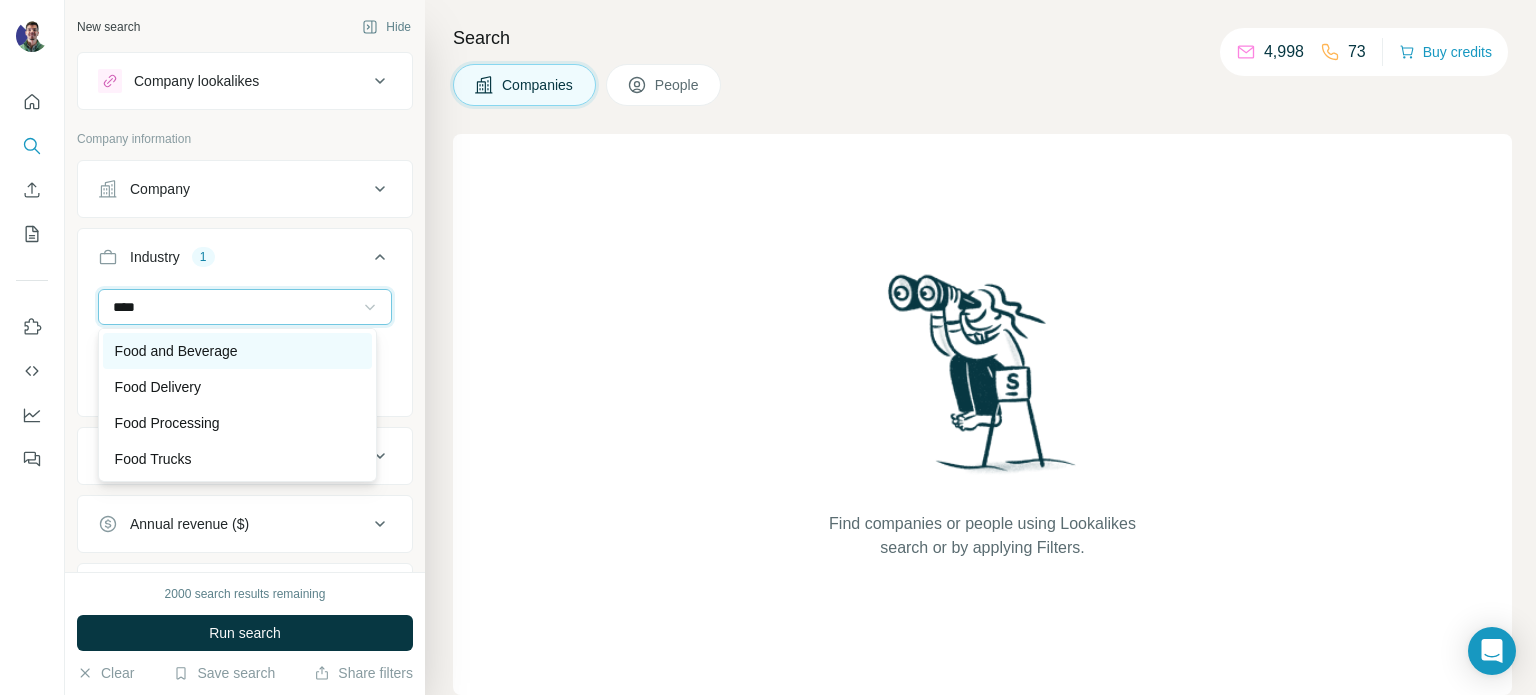 type on "****" 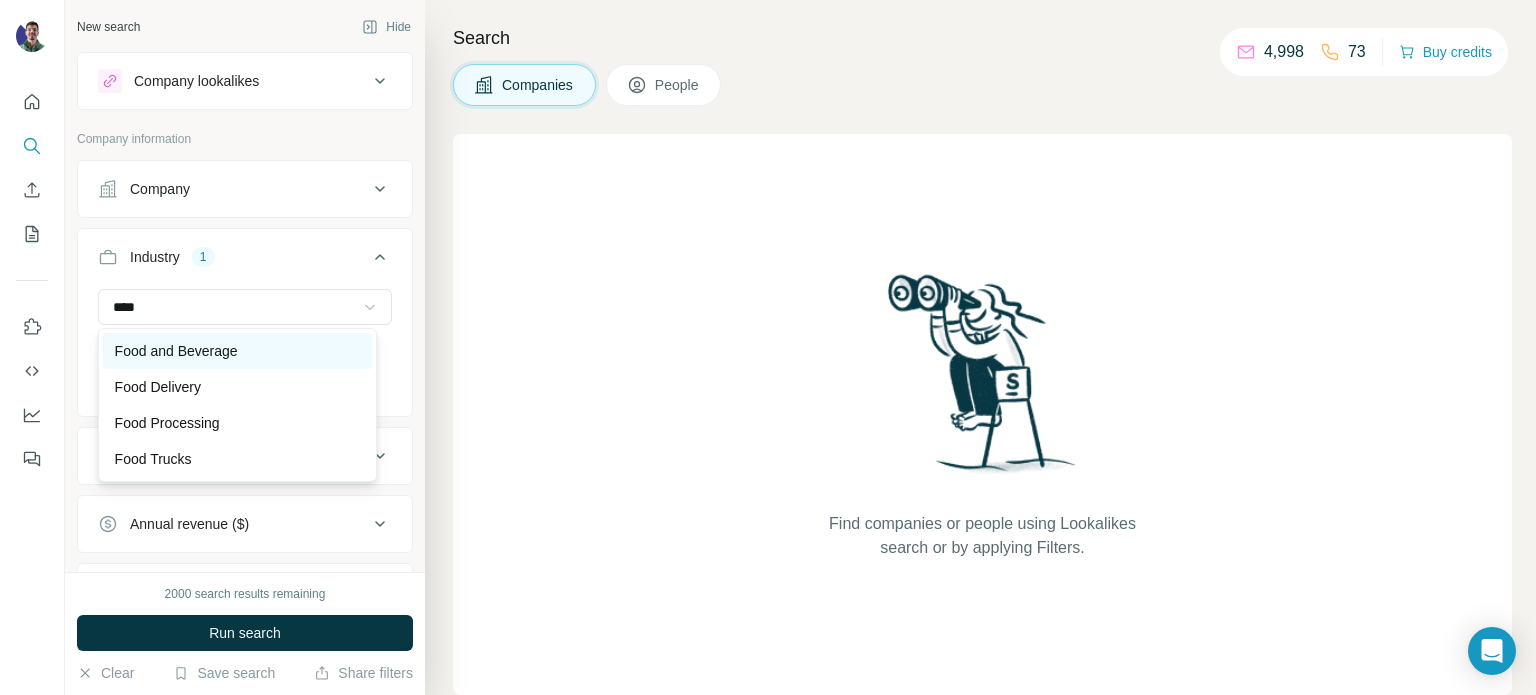 click on "Food and Beverage" at bounding box center (237, 351) 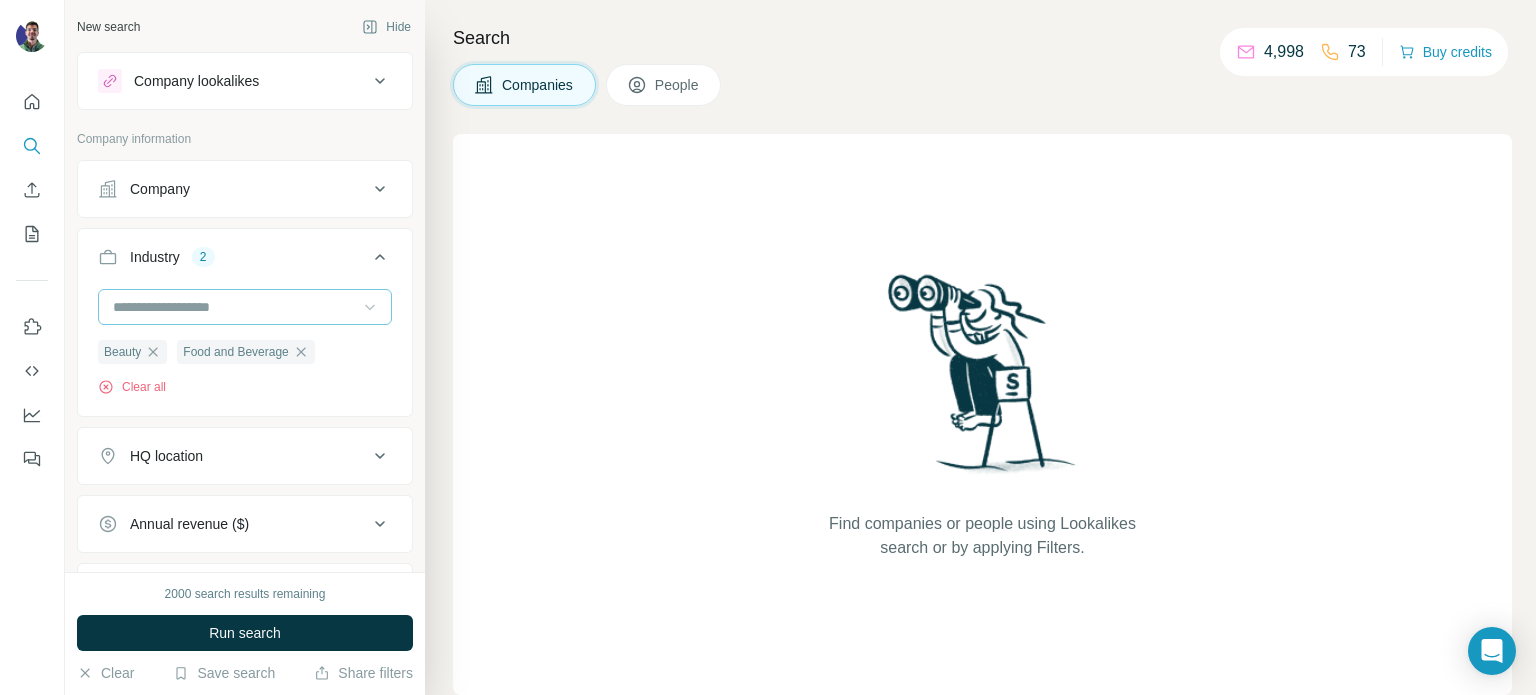 click at bounding box center [234, 307] 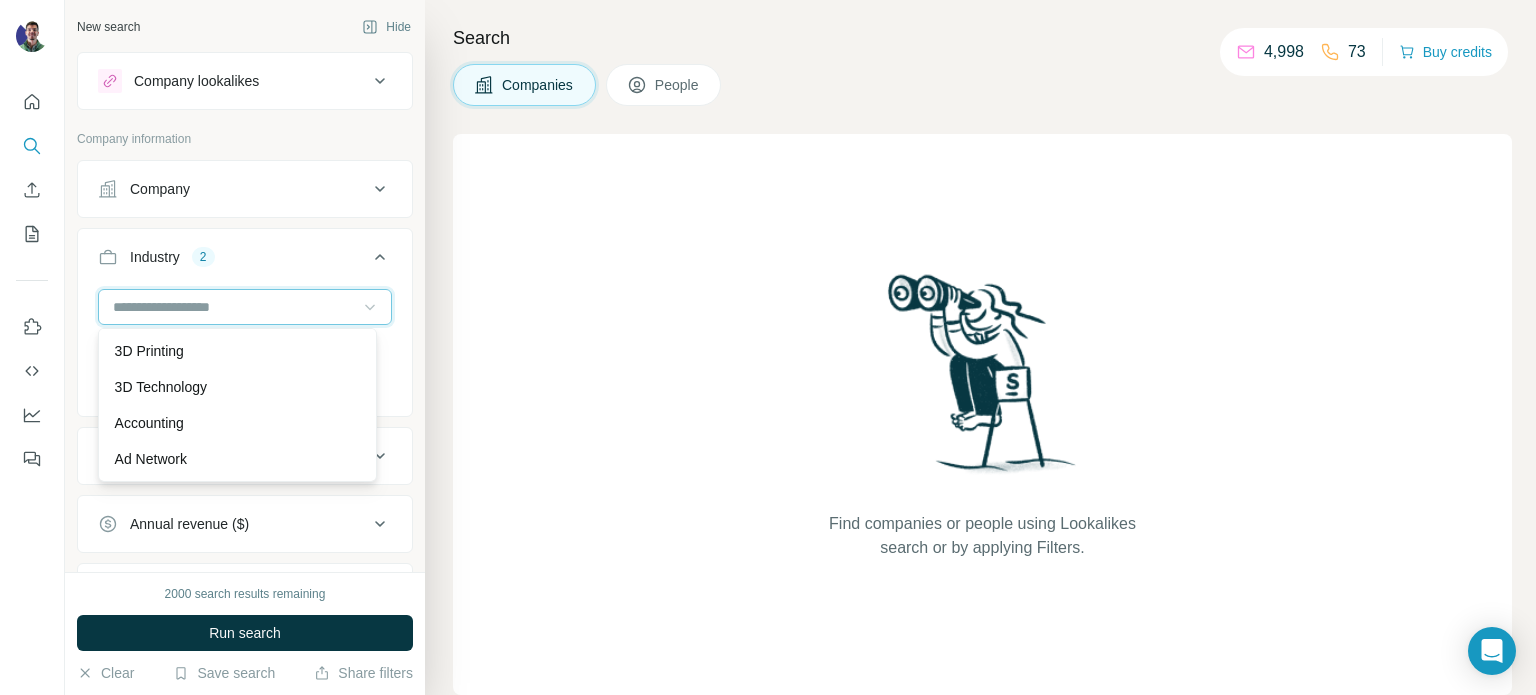 click at bounding box center [234, 307] 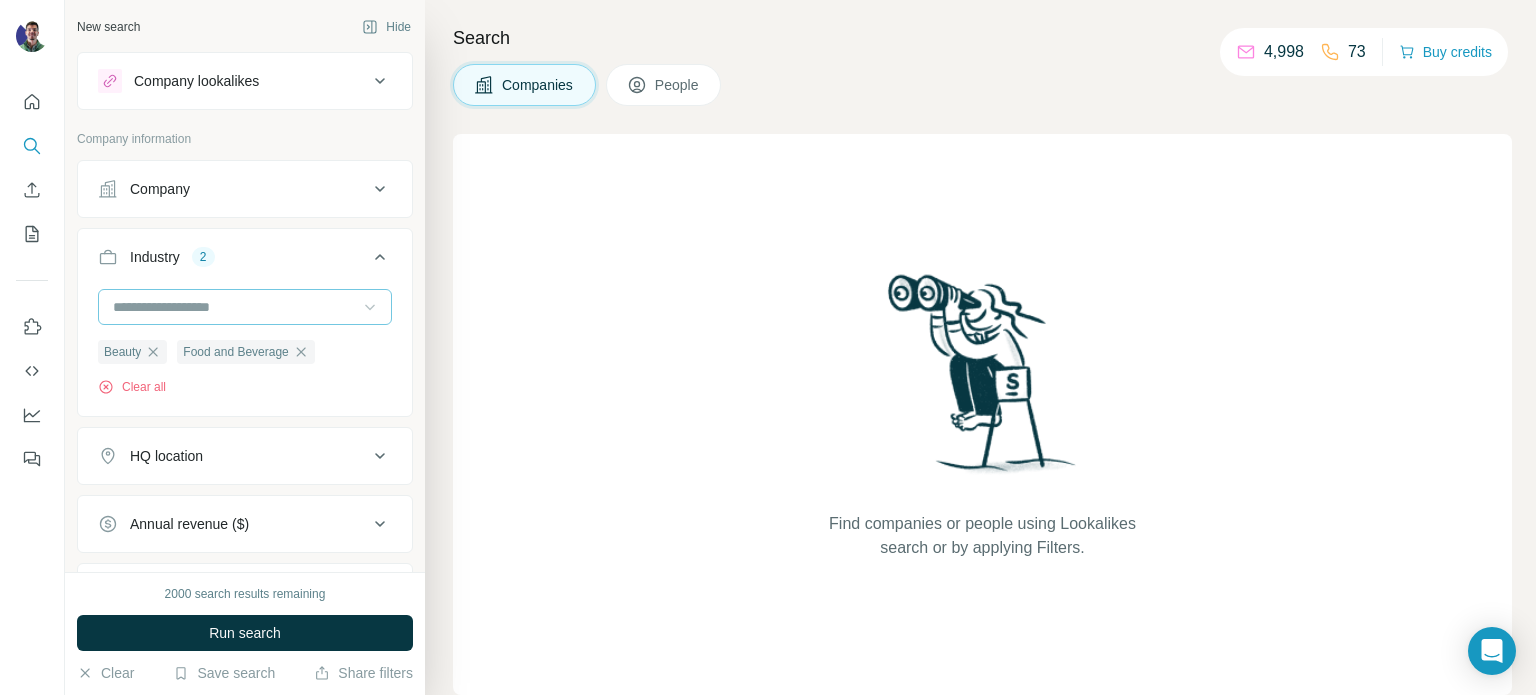 click at bounding box center [234, 307] 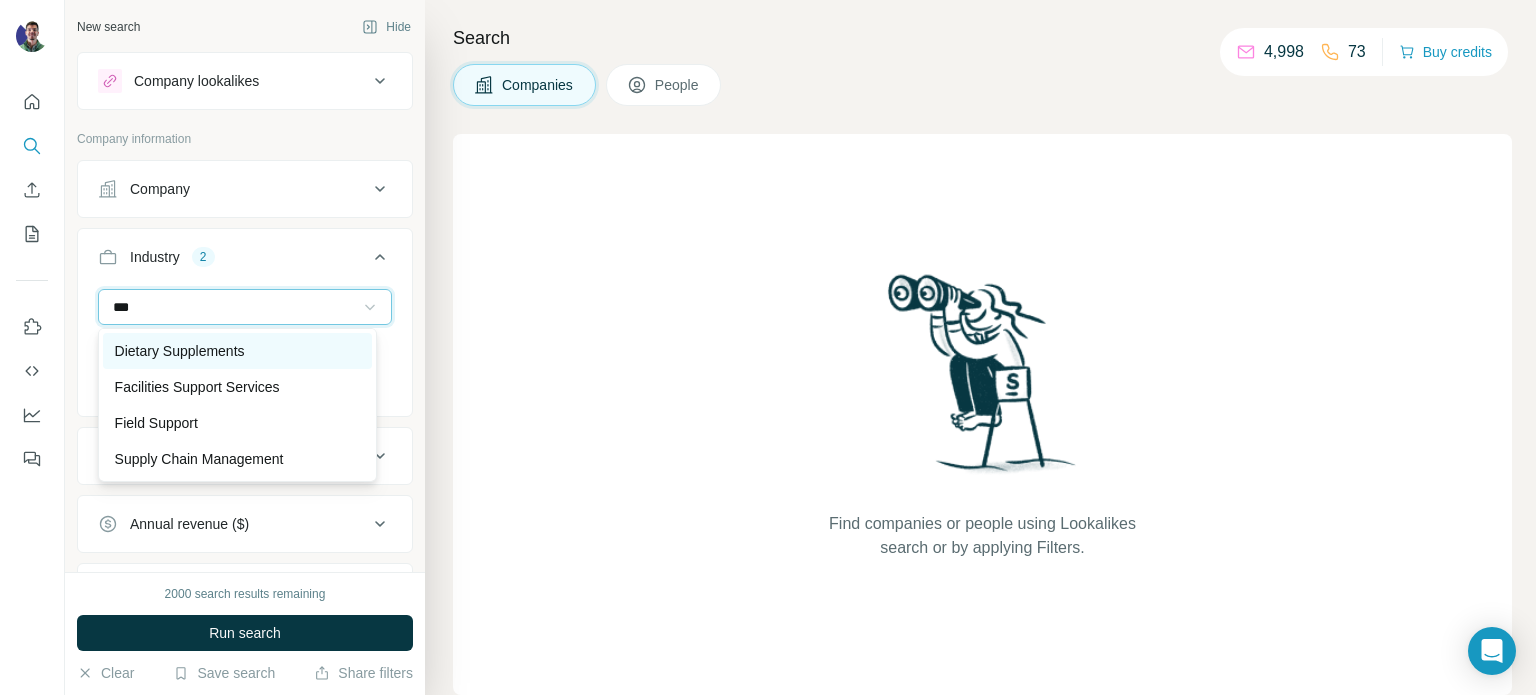 type on "***" 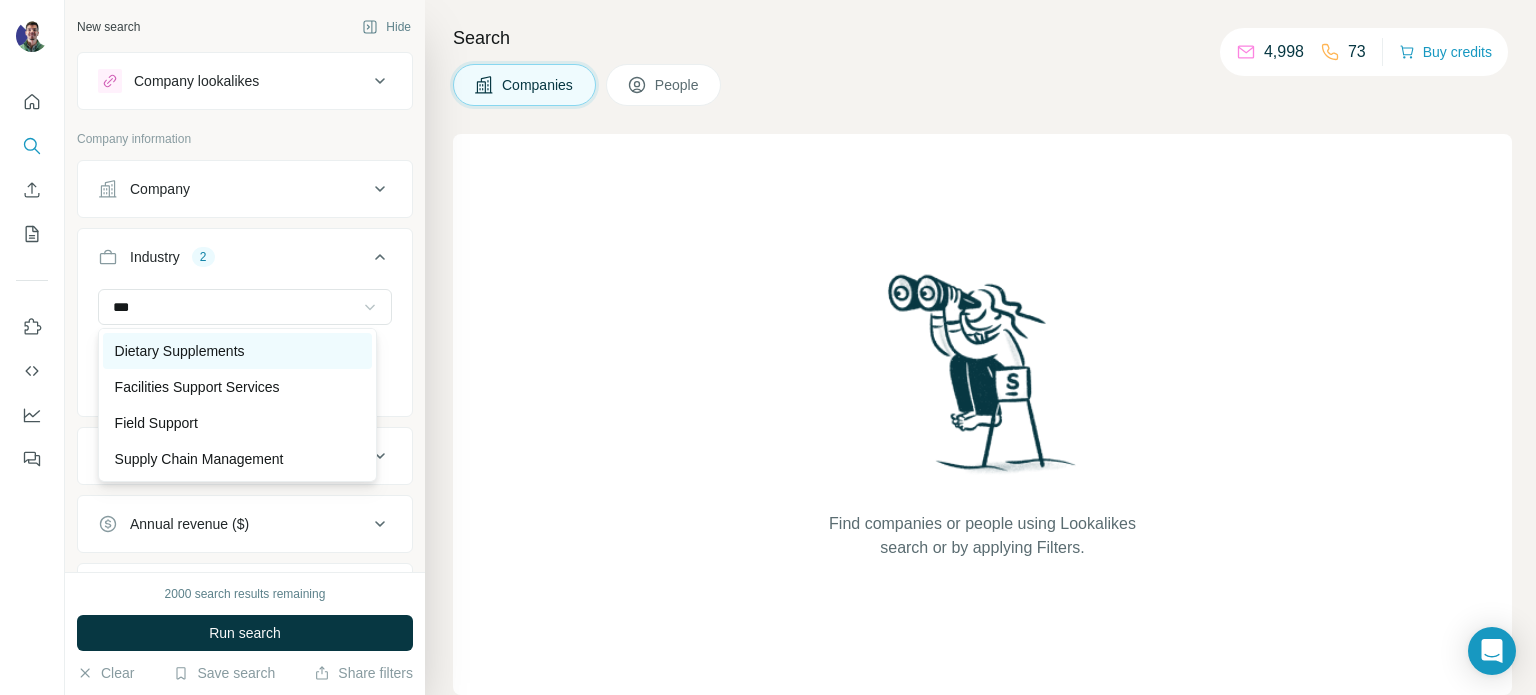 click on "Dietary Supplements" at bounding box center (180, 351) 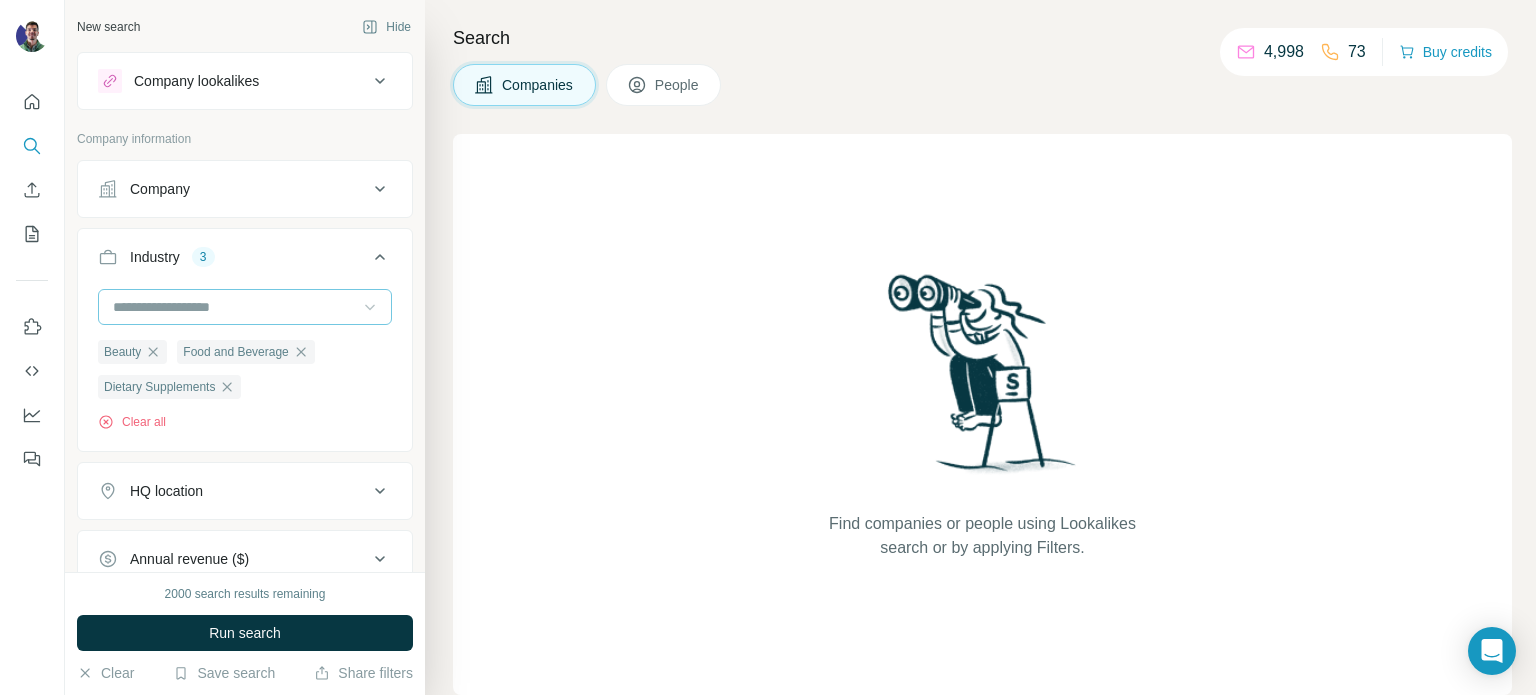 click at bounding box center [234, 307] 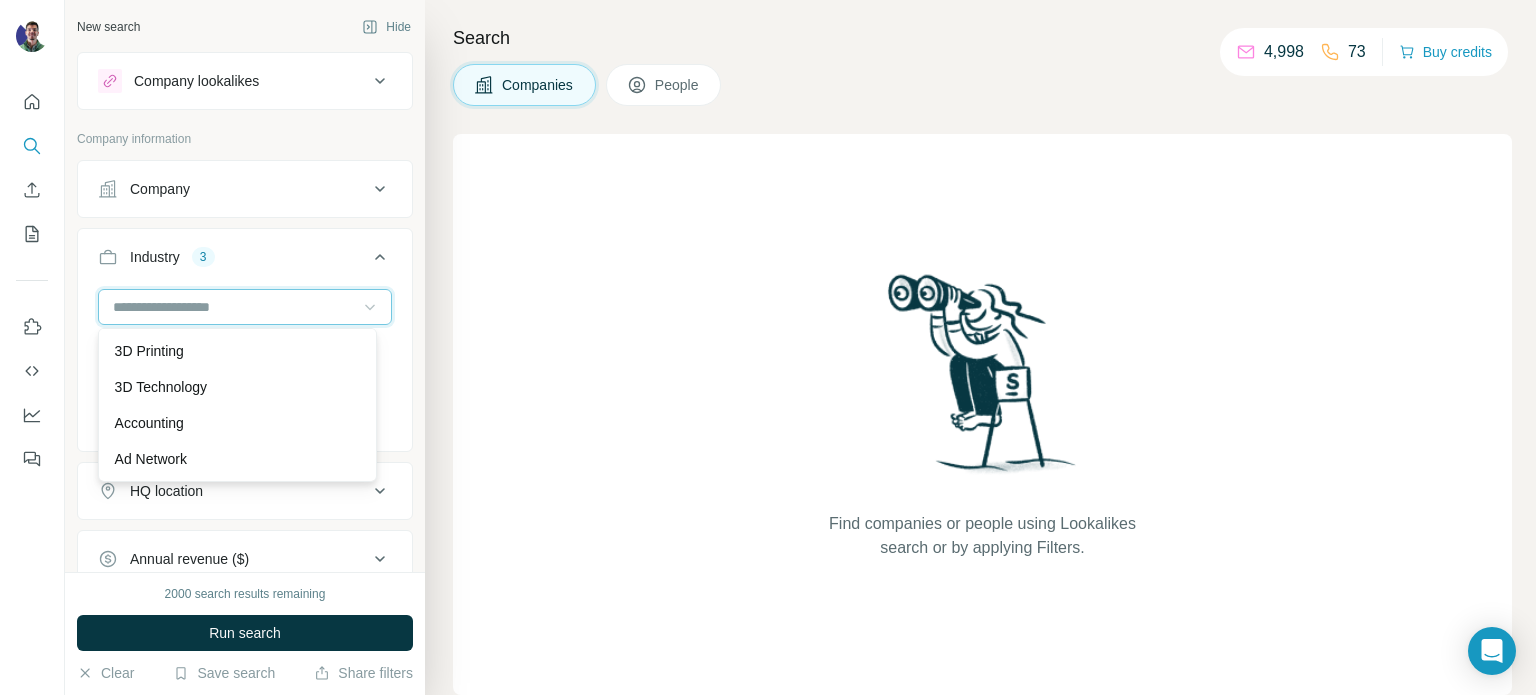 click at bounding box center (234, 307) 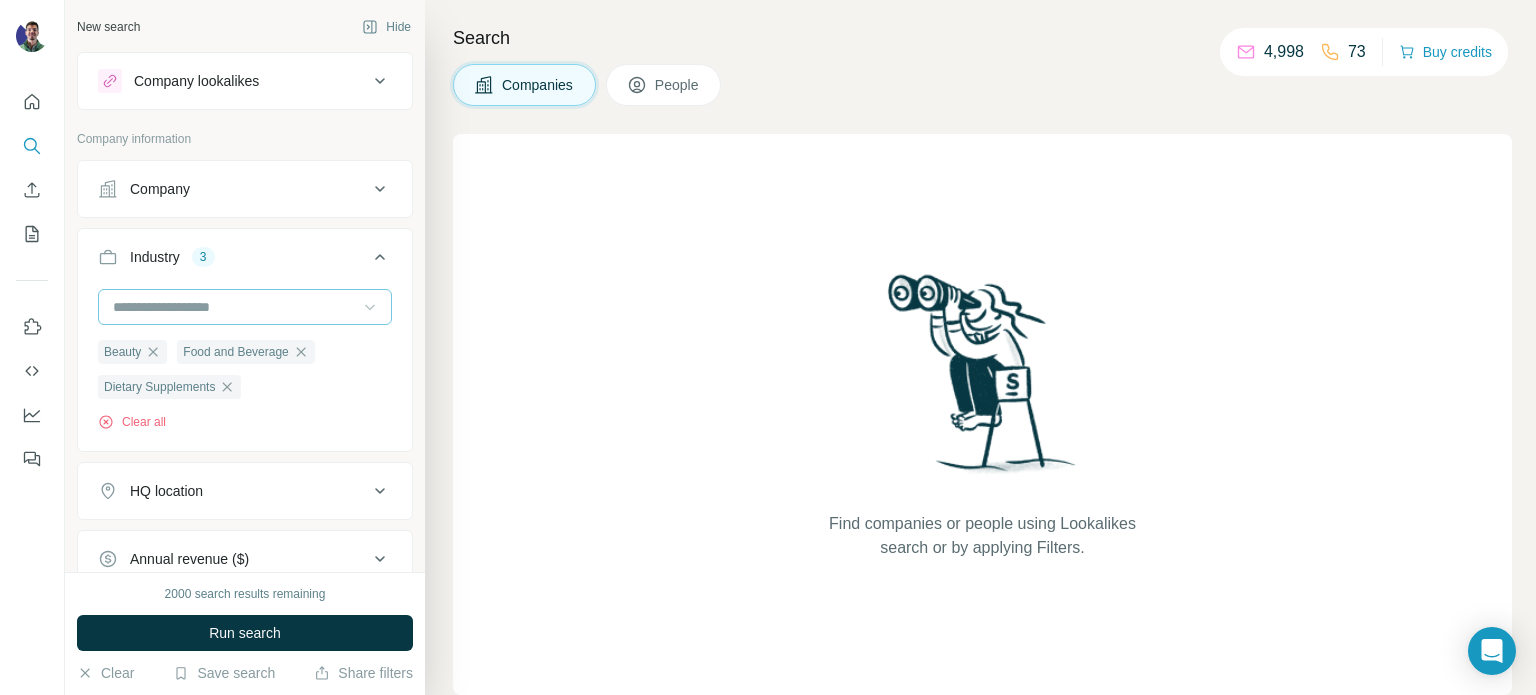 click at bounding box center (234, 307) 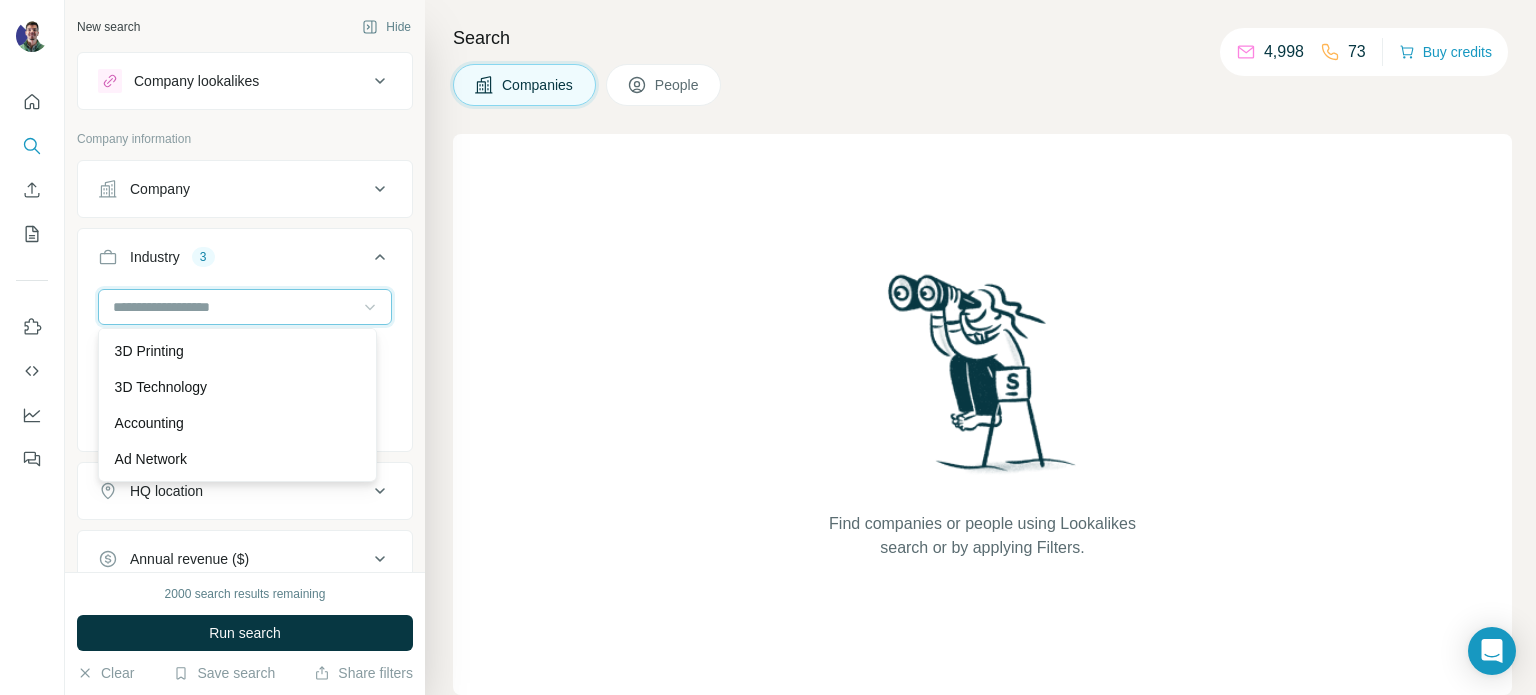 click at bounding box center (234, 307) 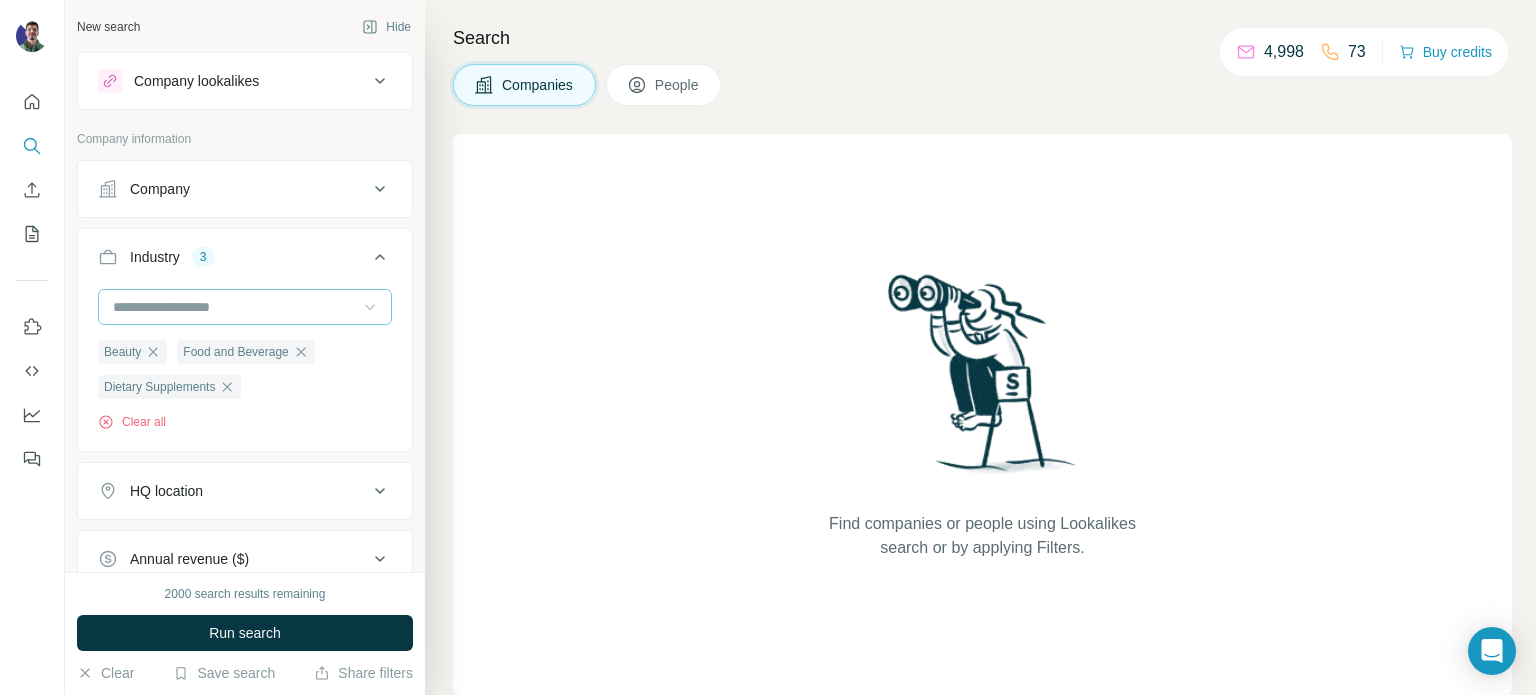 click at bounding box center (234, 307) 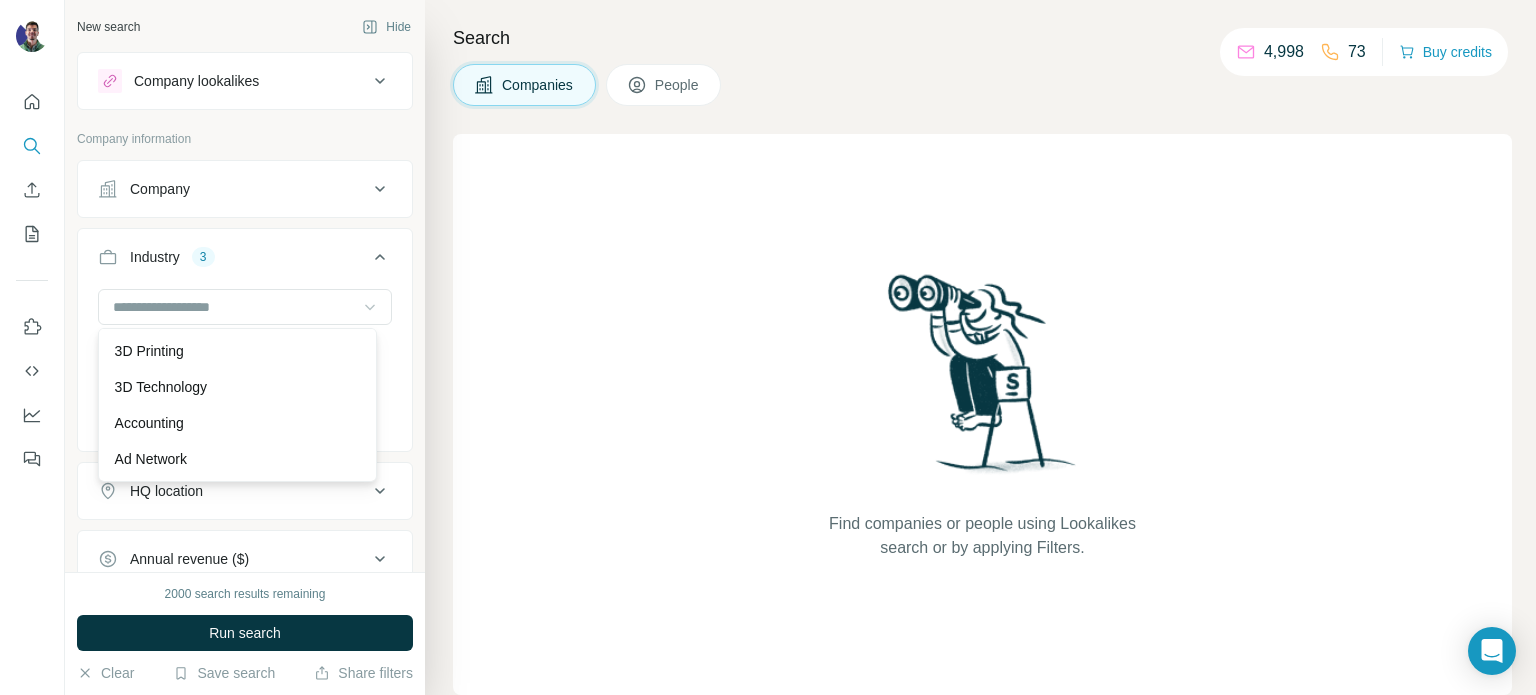click on "Industry 3" at bounding box center [245, 261] 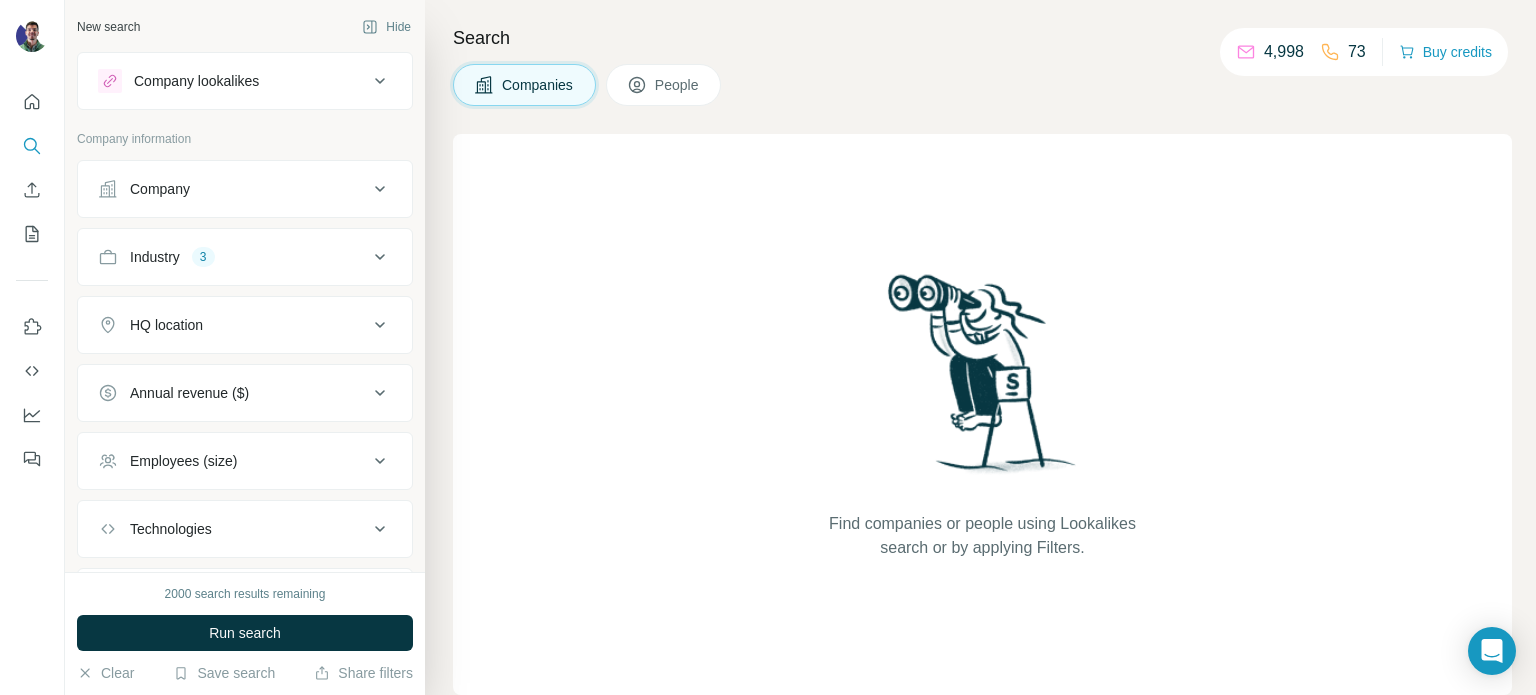 drag, startPoint x: 372, startPoint y: 250, endPoint x: 288, endPoint y: 274, distance: 87.36132 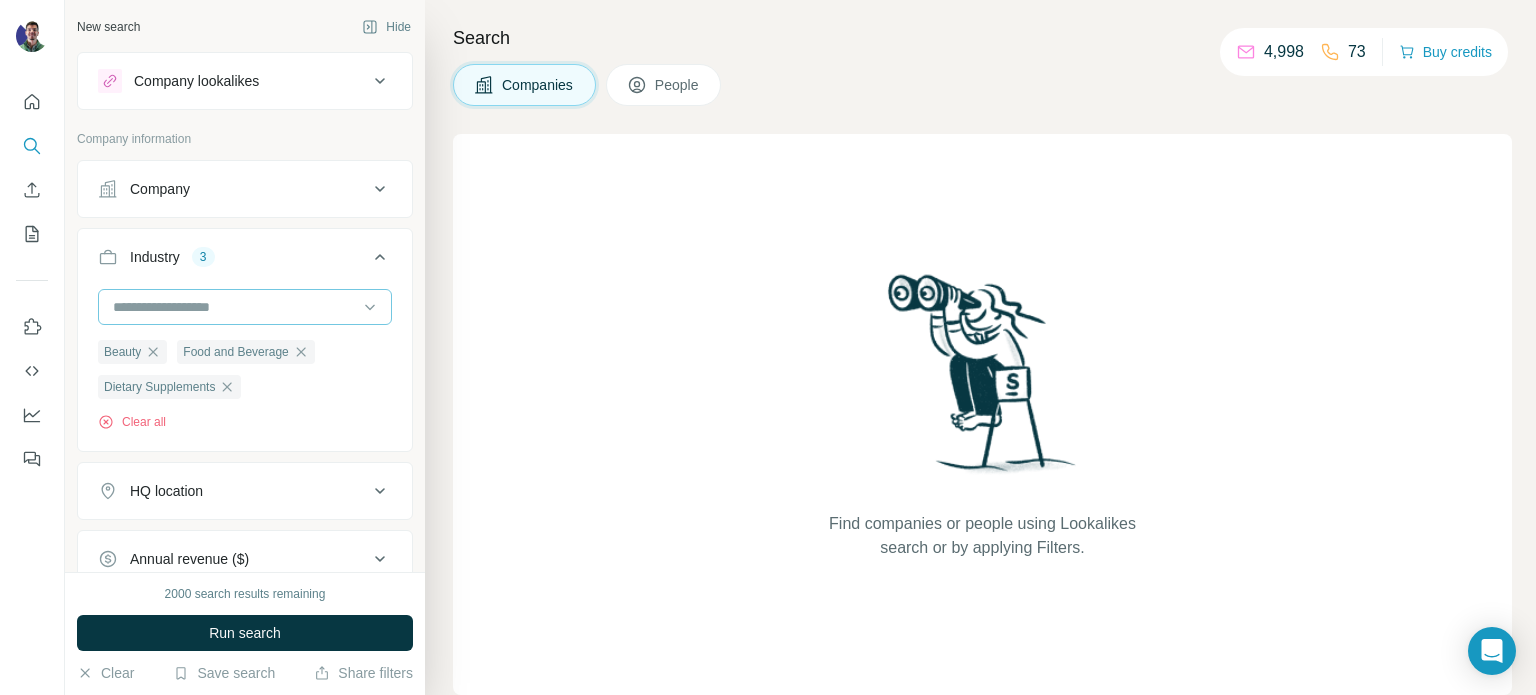 click at bounding box center [234, 307] 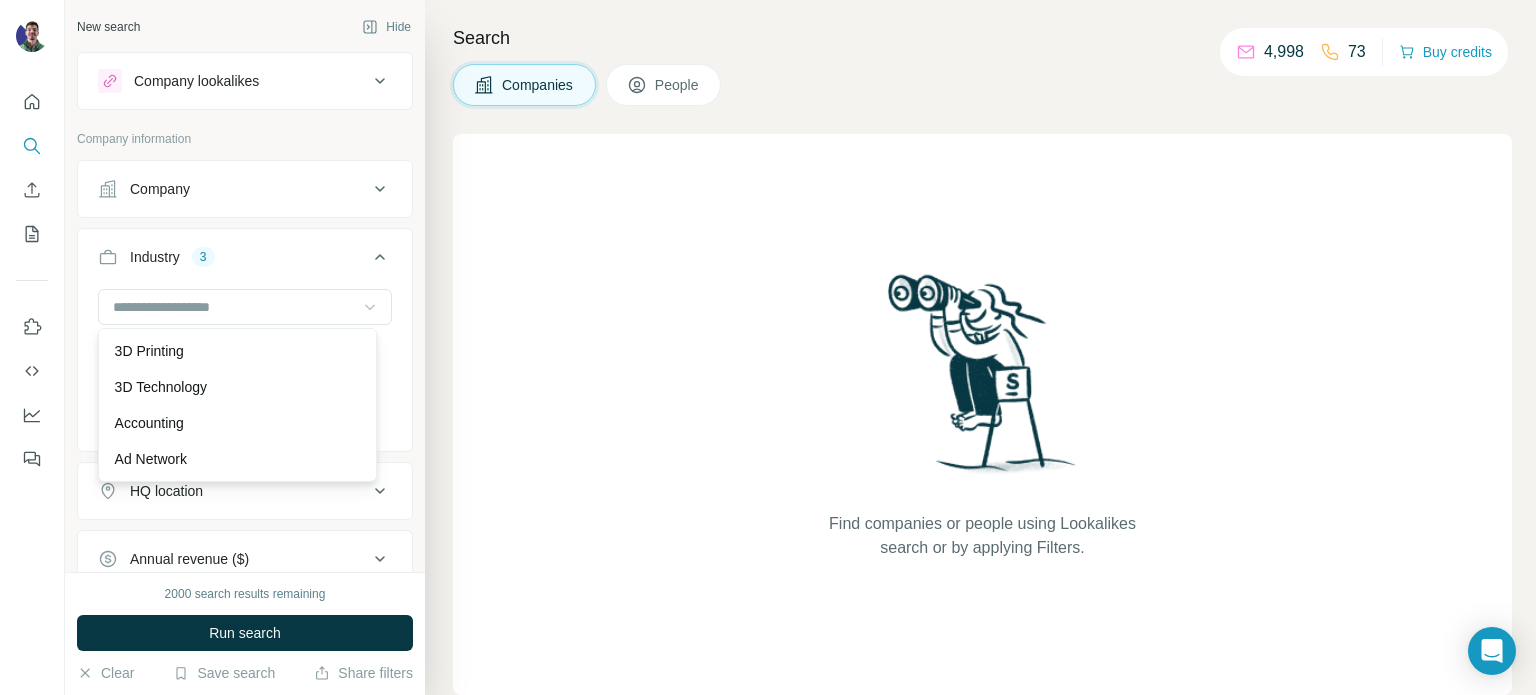 click at bounding box center (370, 307) 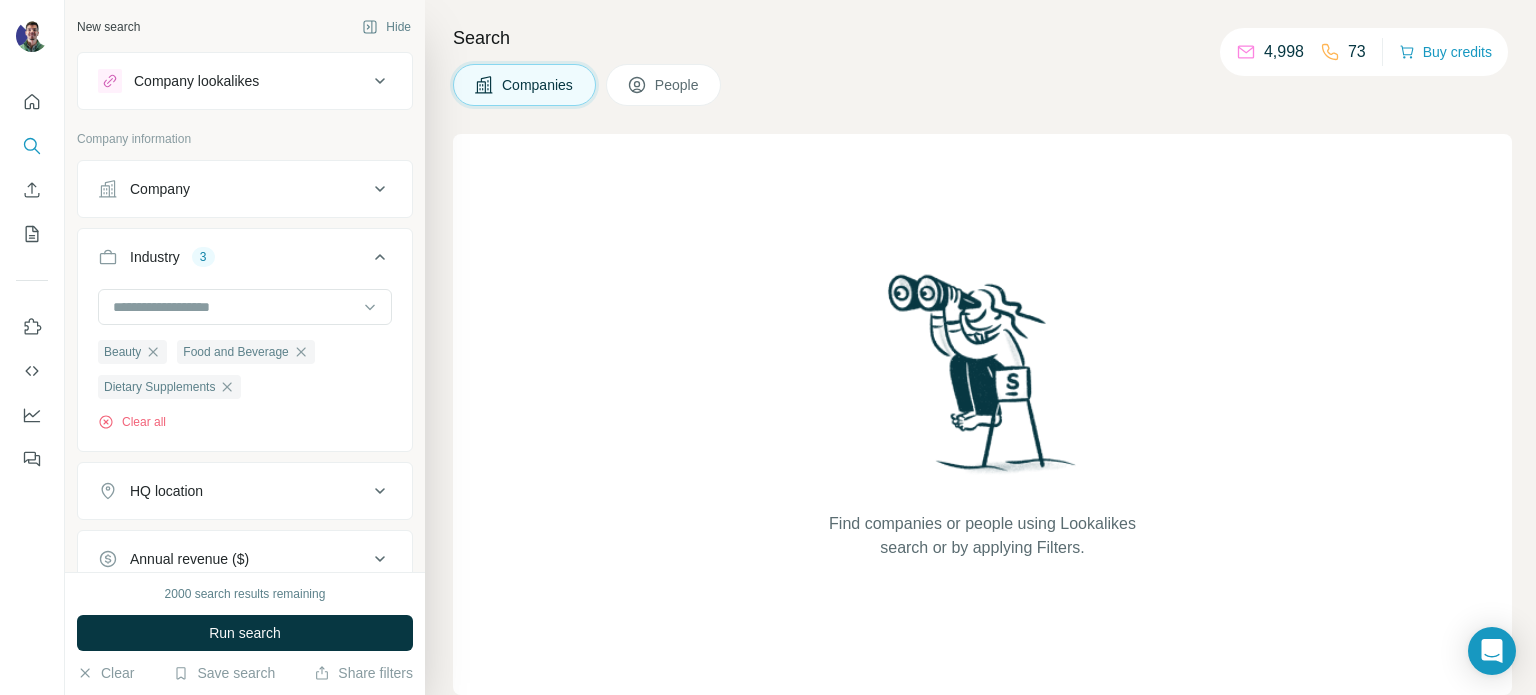 click on "HQ location" at bounding box center [233, 491] 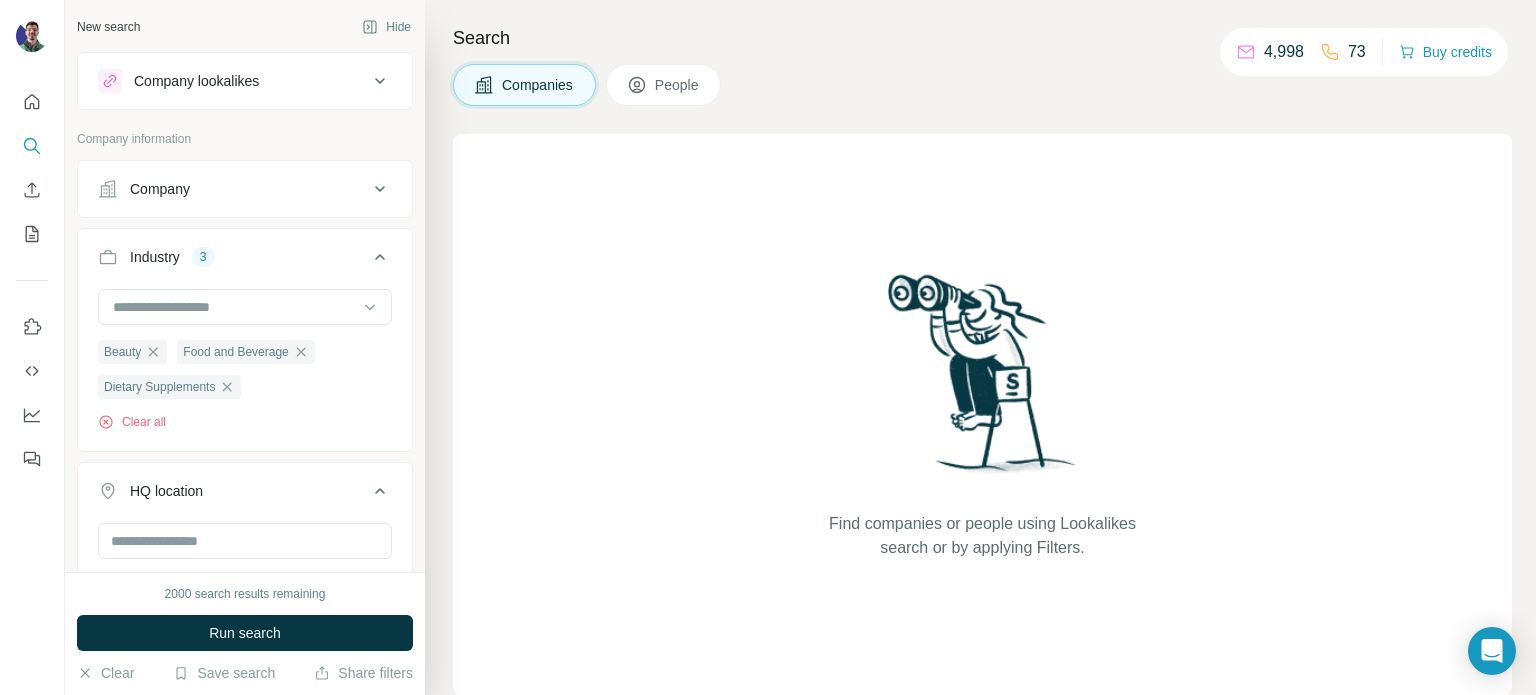 click on "HQ location" at bounding box center (233, 491) 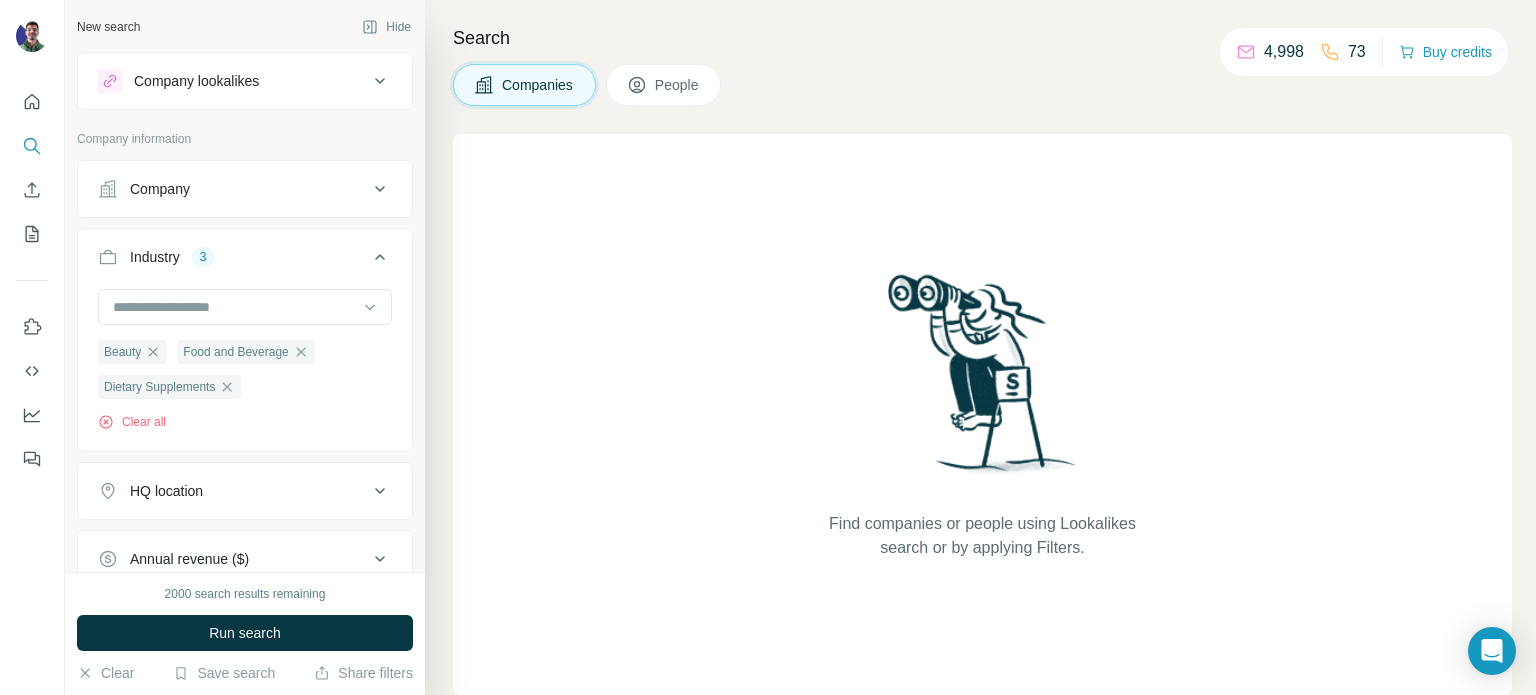 click on "HQ location" at bounding box center [233, 491] 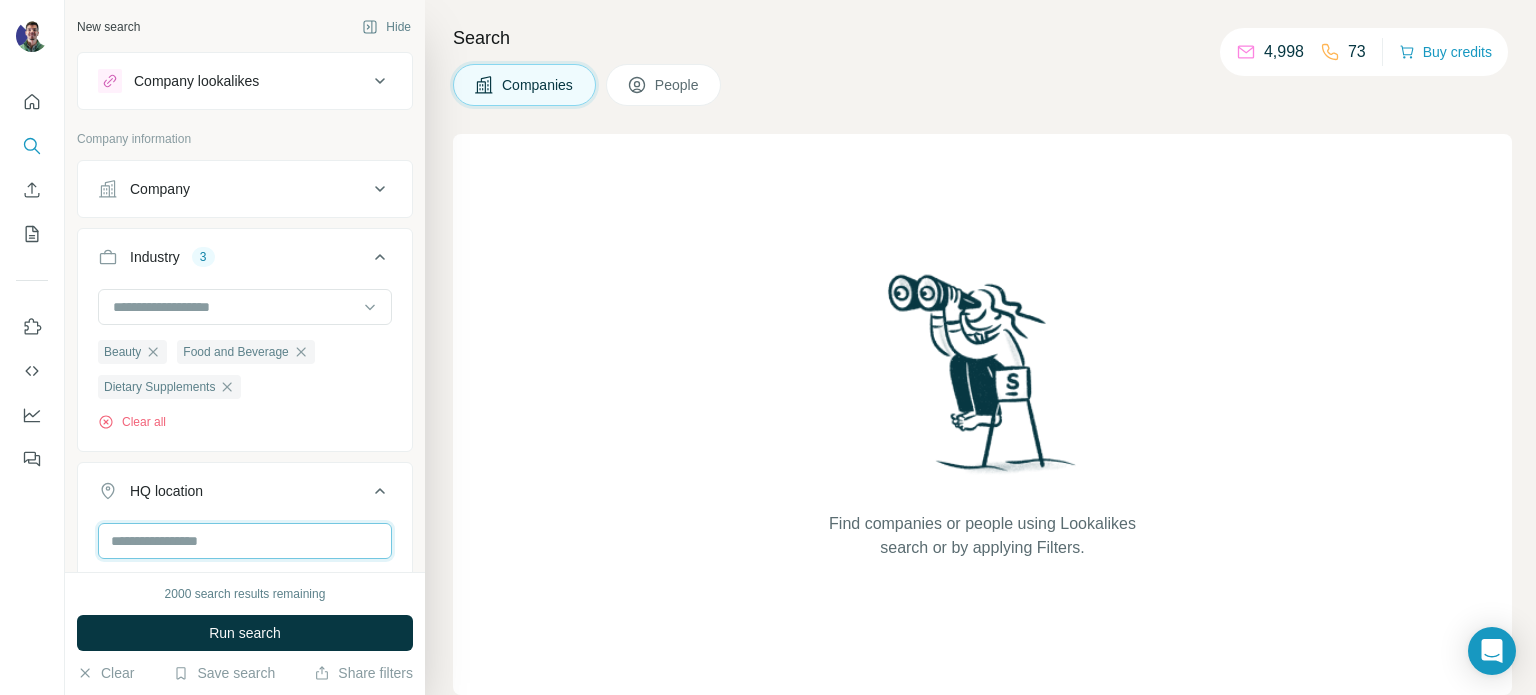 click at bounding box center (245, 541) 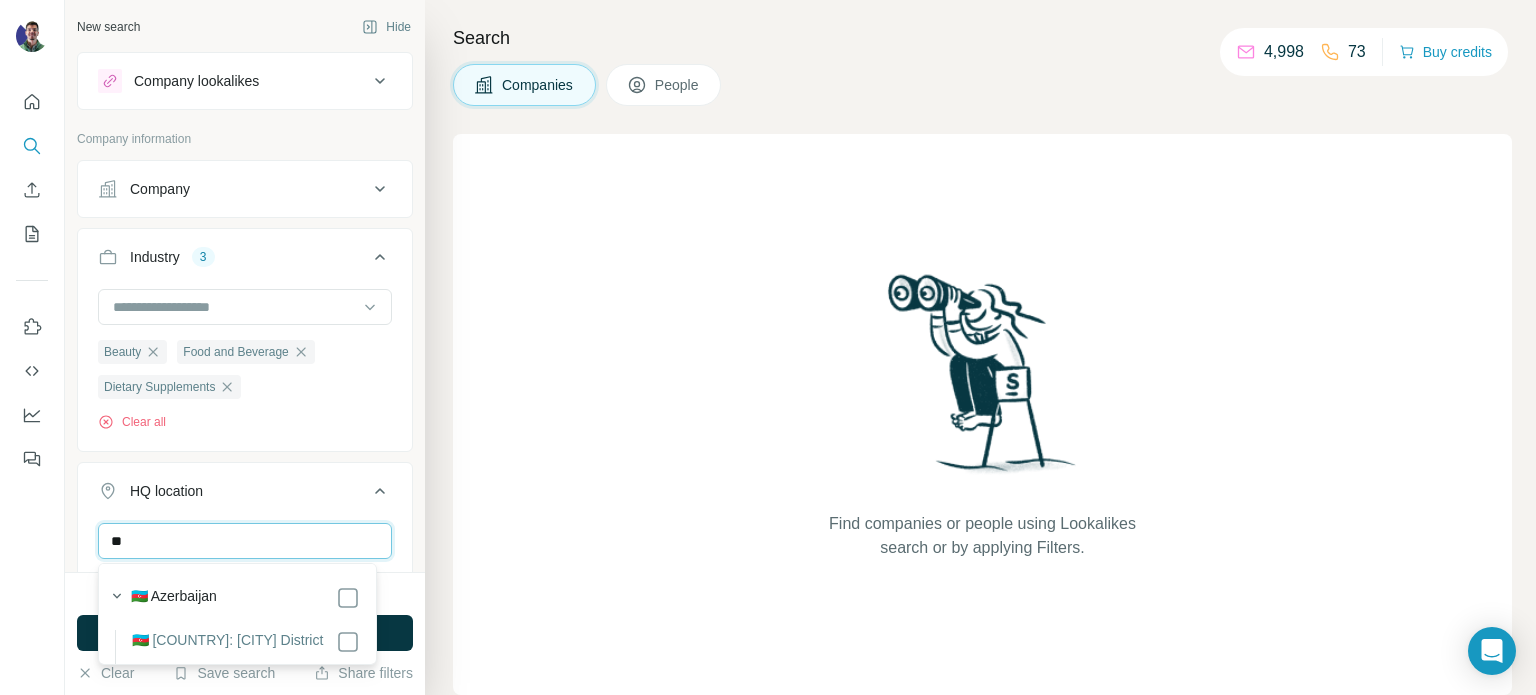 type on "*" 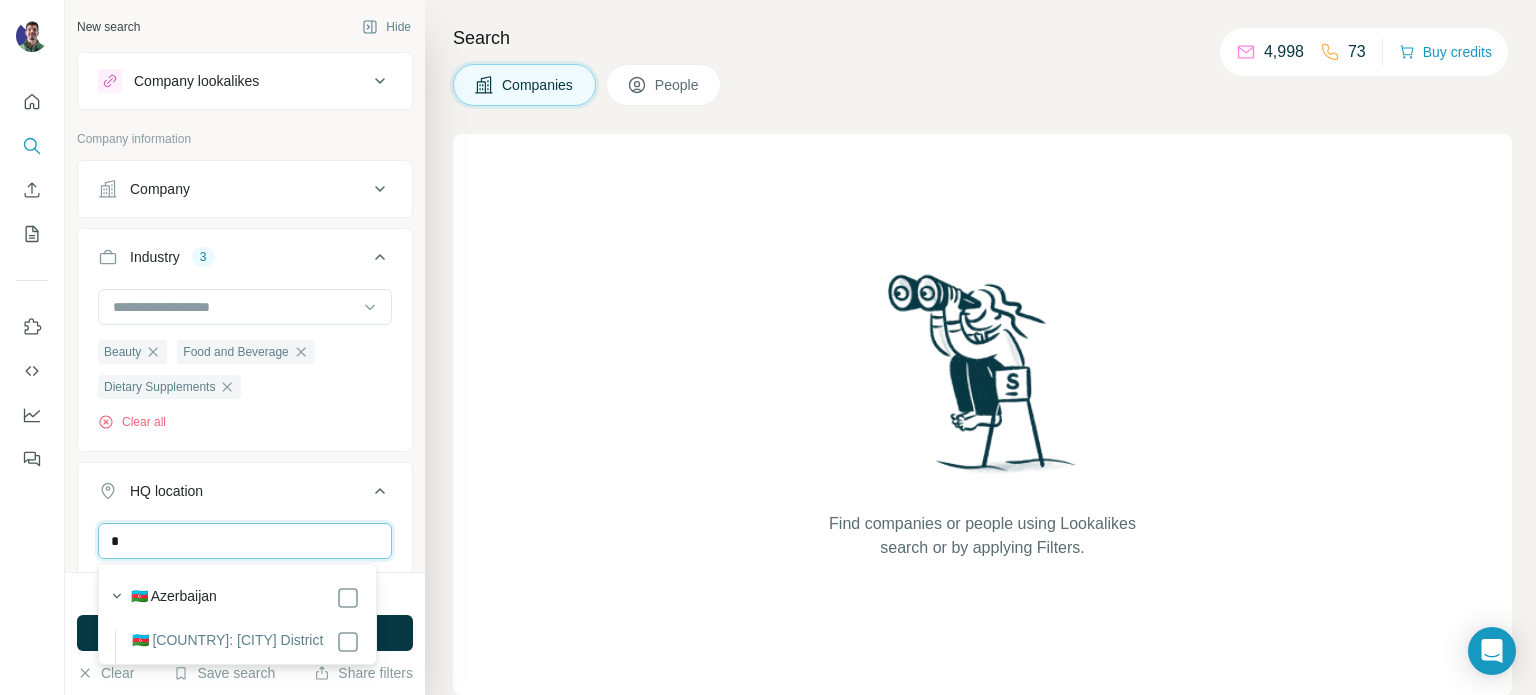 type 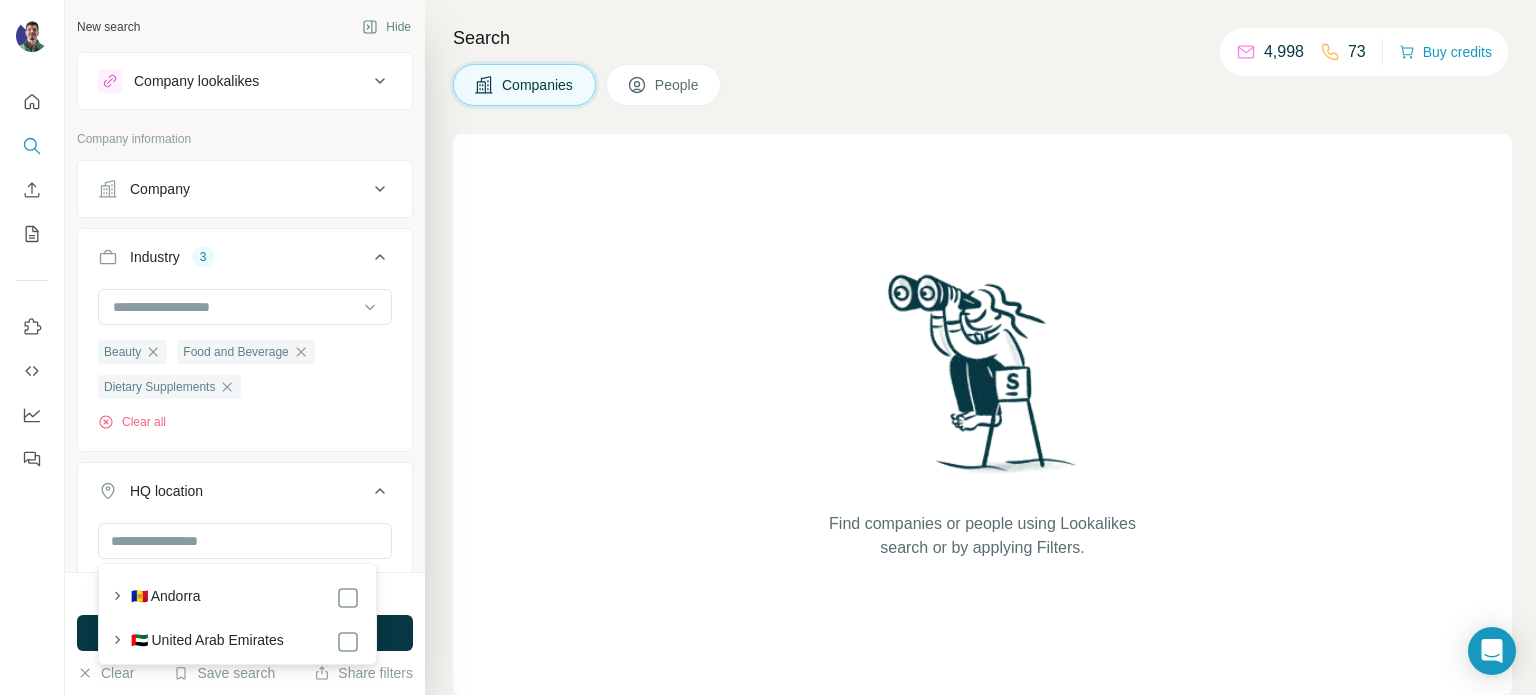 click on "Beauty   Food and Beverage   Dietary Supplements   Clear all" at bounding box center (245, 385) 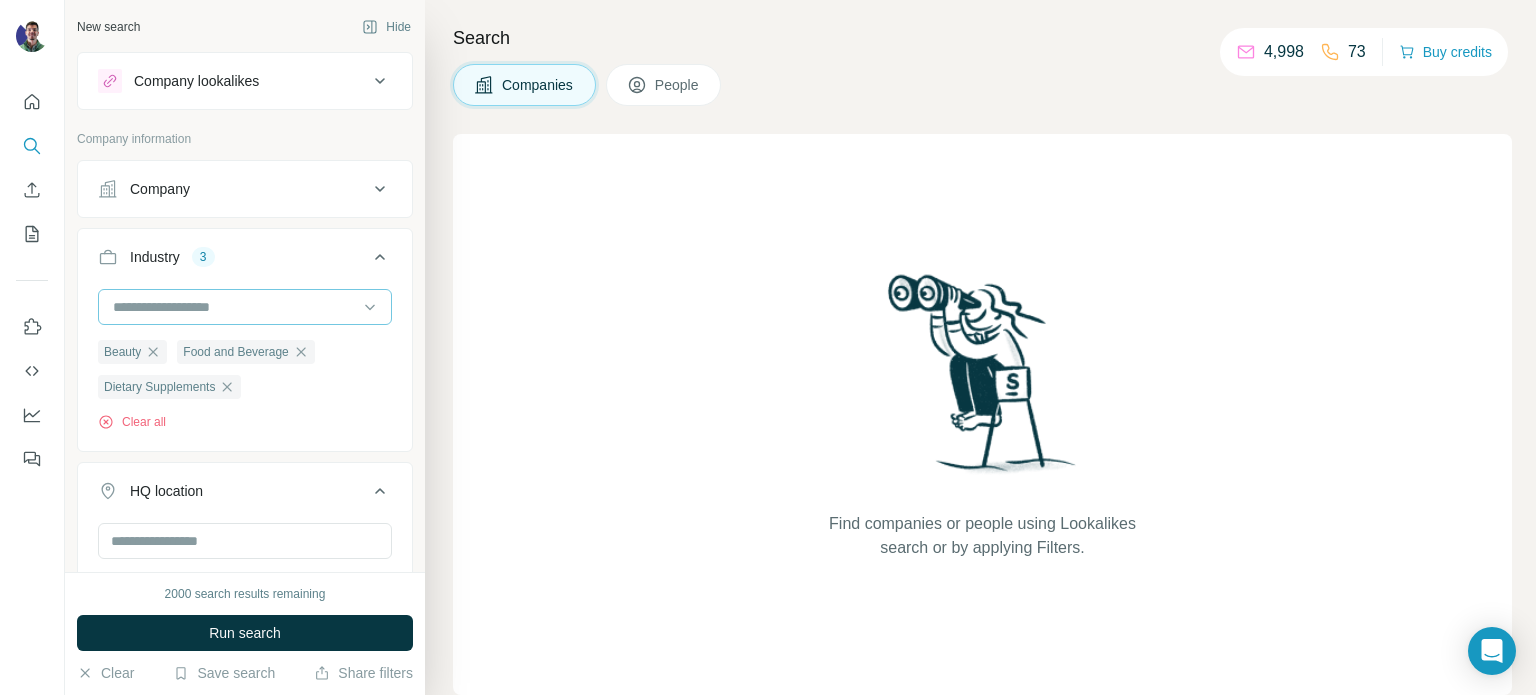 click at bounding box center [234, 307] 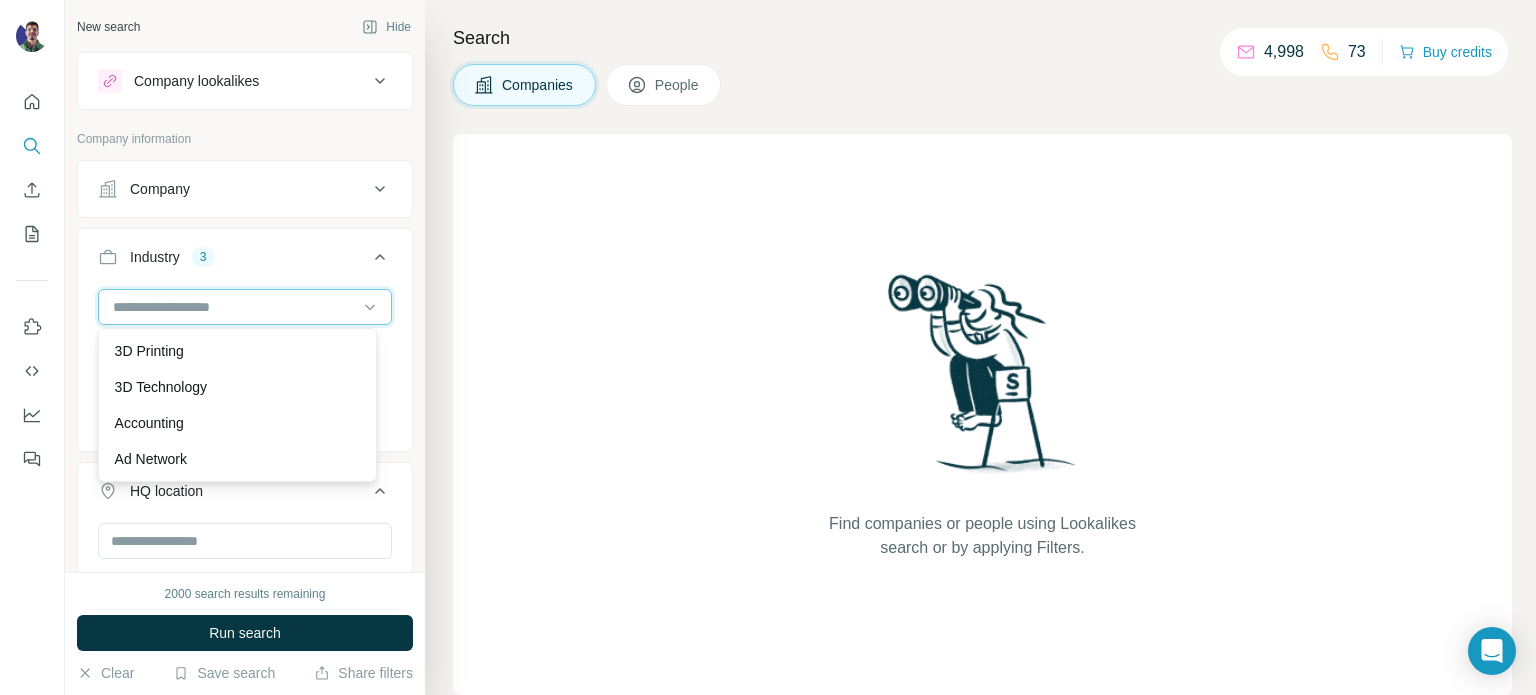 click at bounding box center [234, 307] 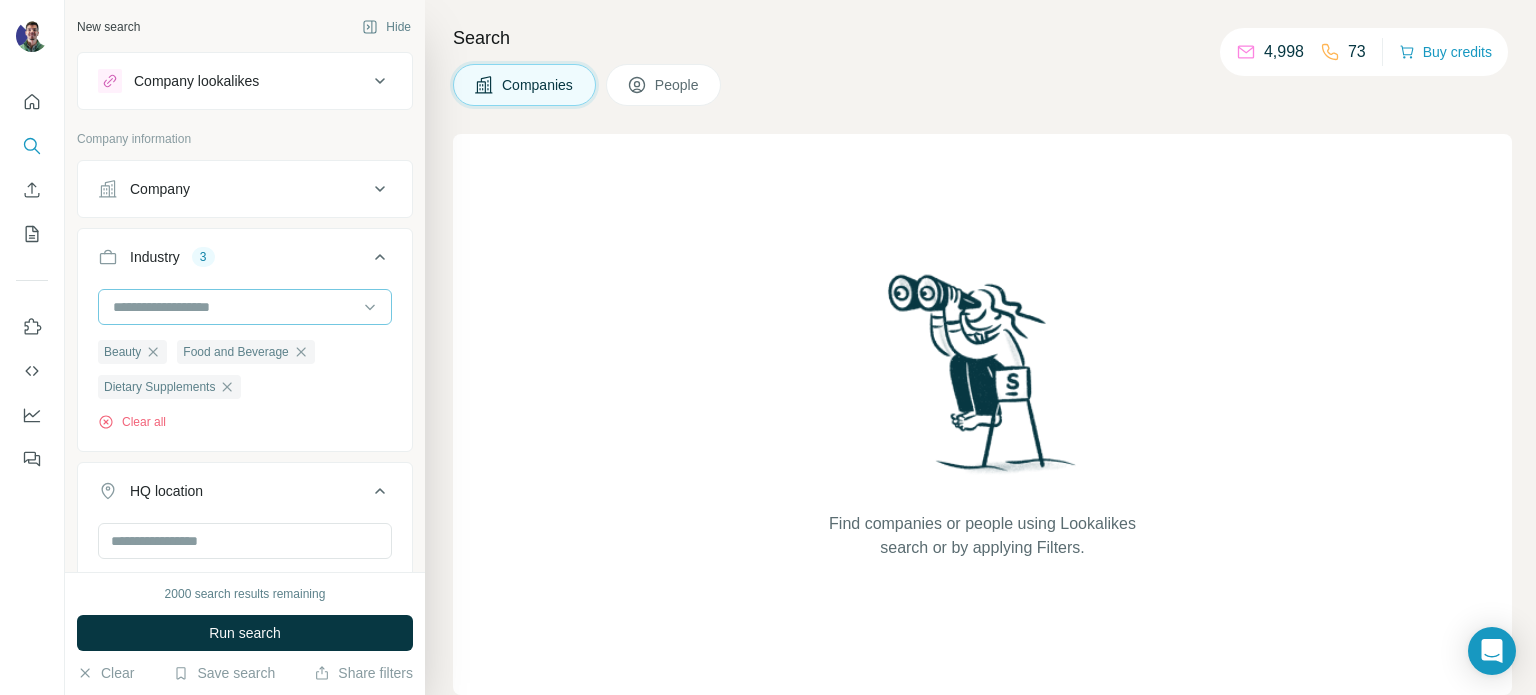 click at bounding box center [234, 307] 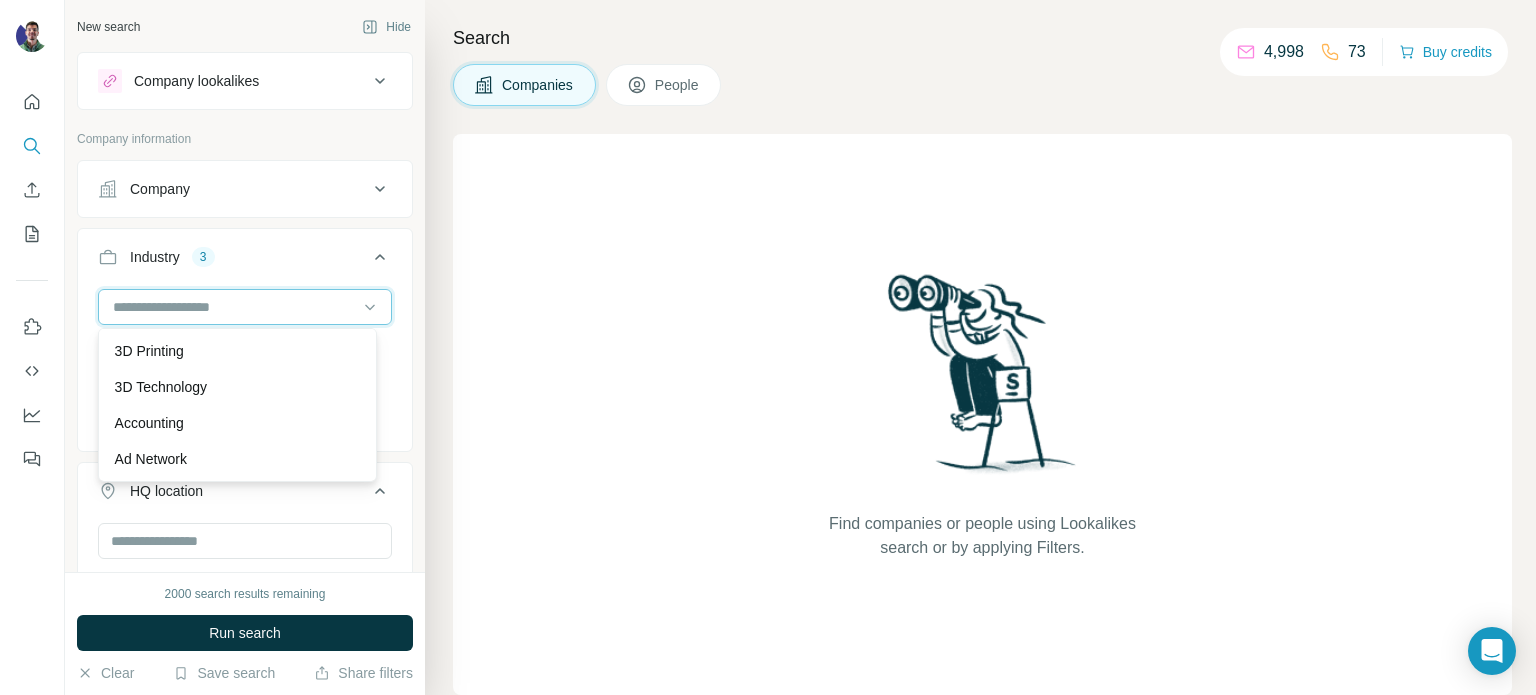 click at bounding box center [234, 307] 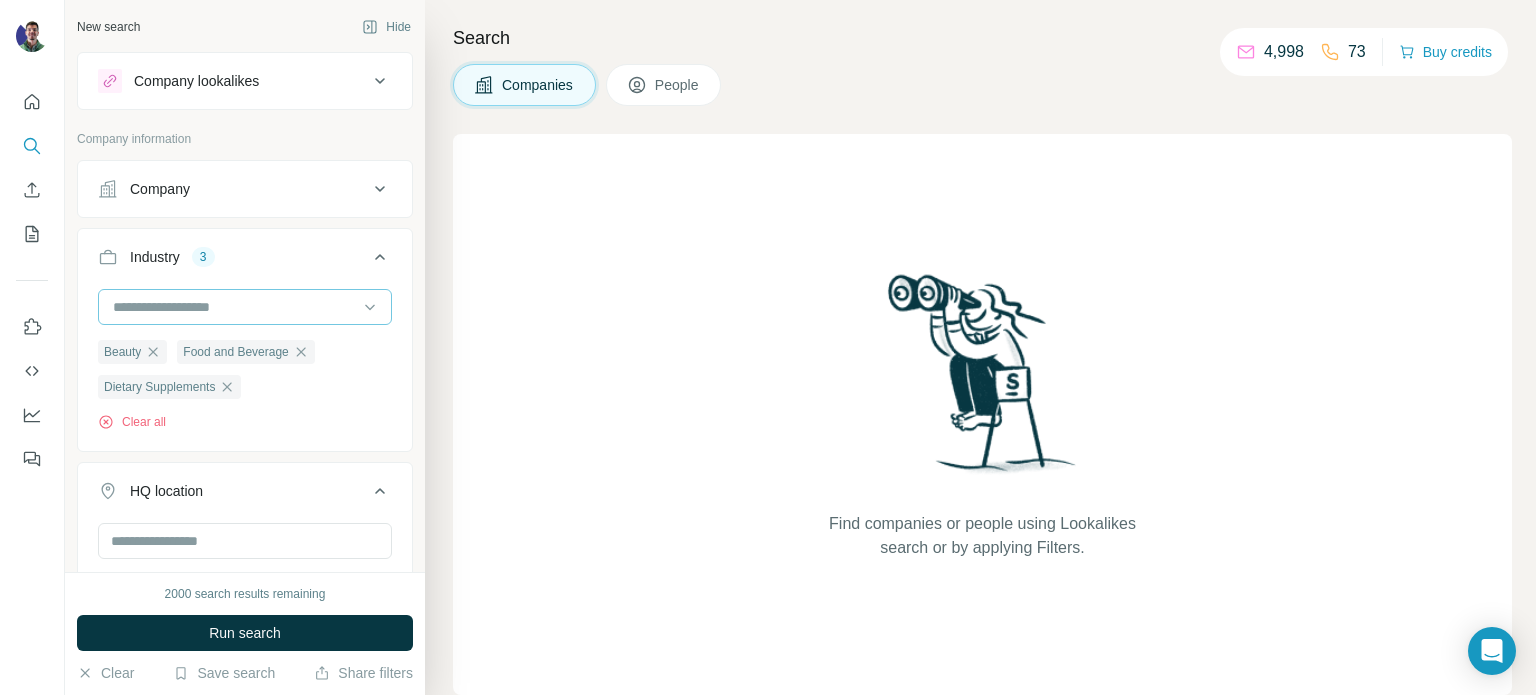click at bounding box center [234, 307] 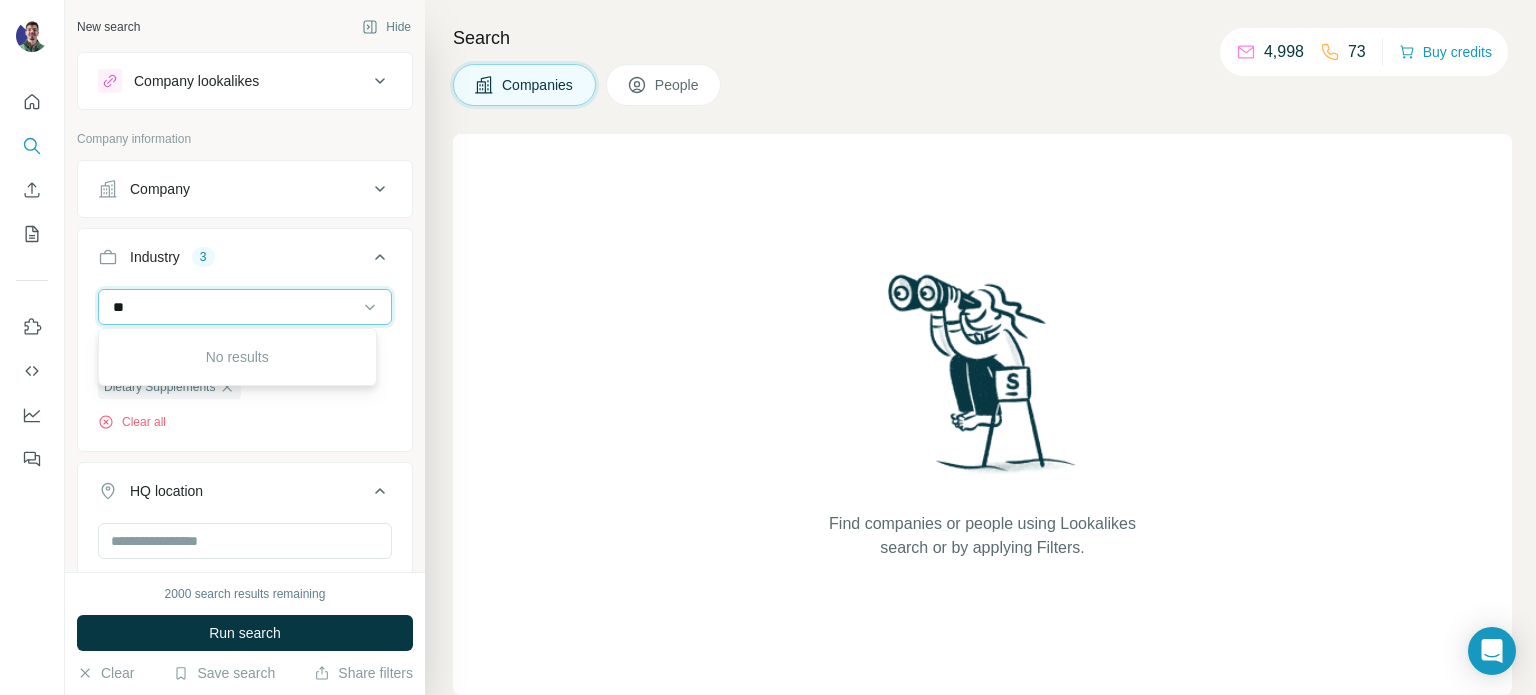 type on "*" 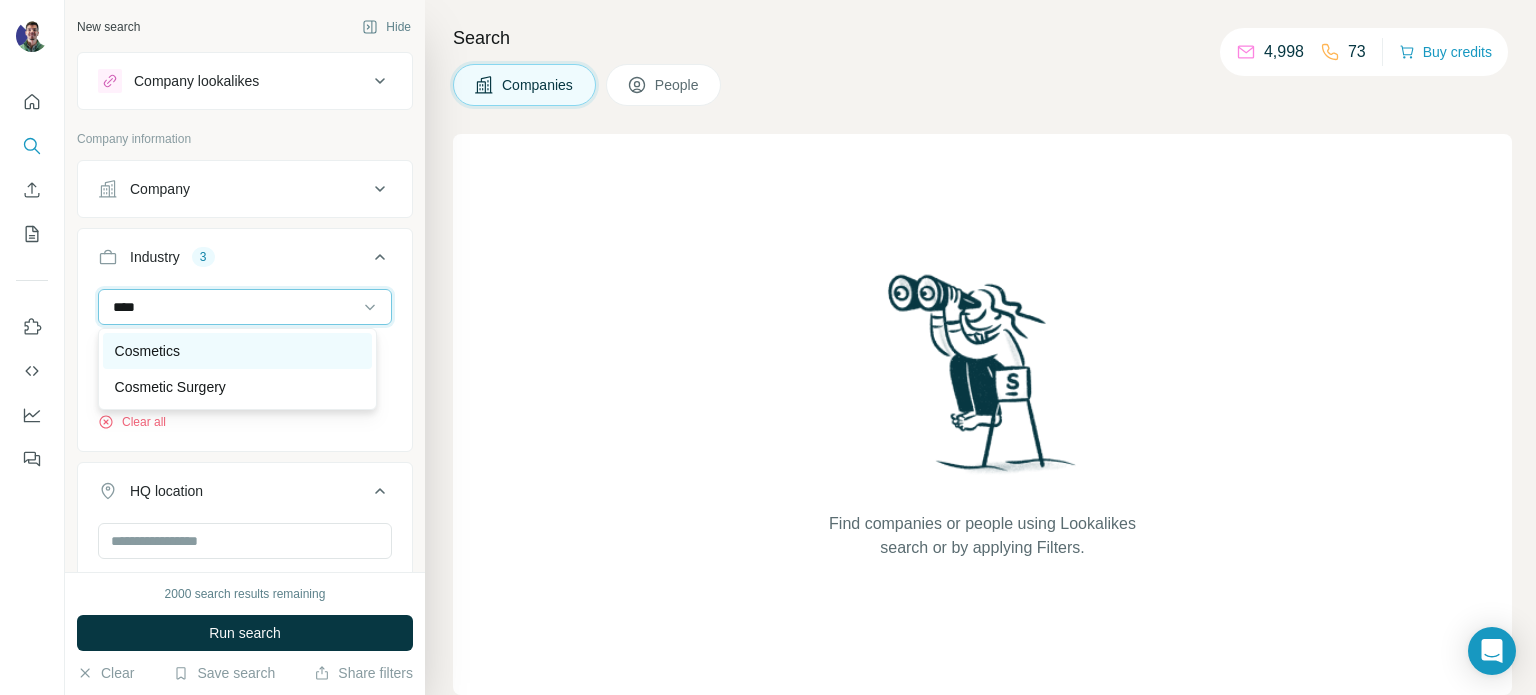 type on "****" 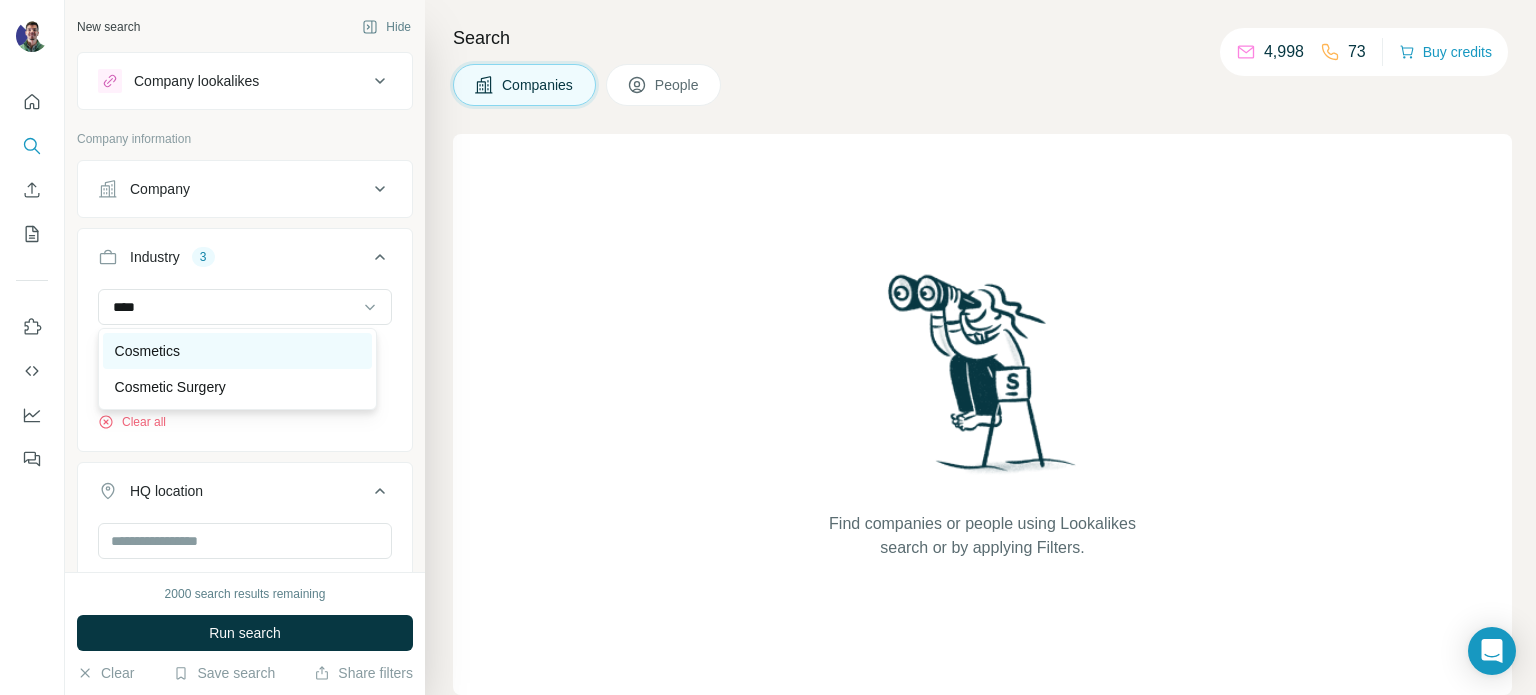click on "Cosmetics" at bounding box center (237, 351) 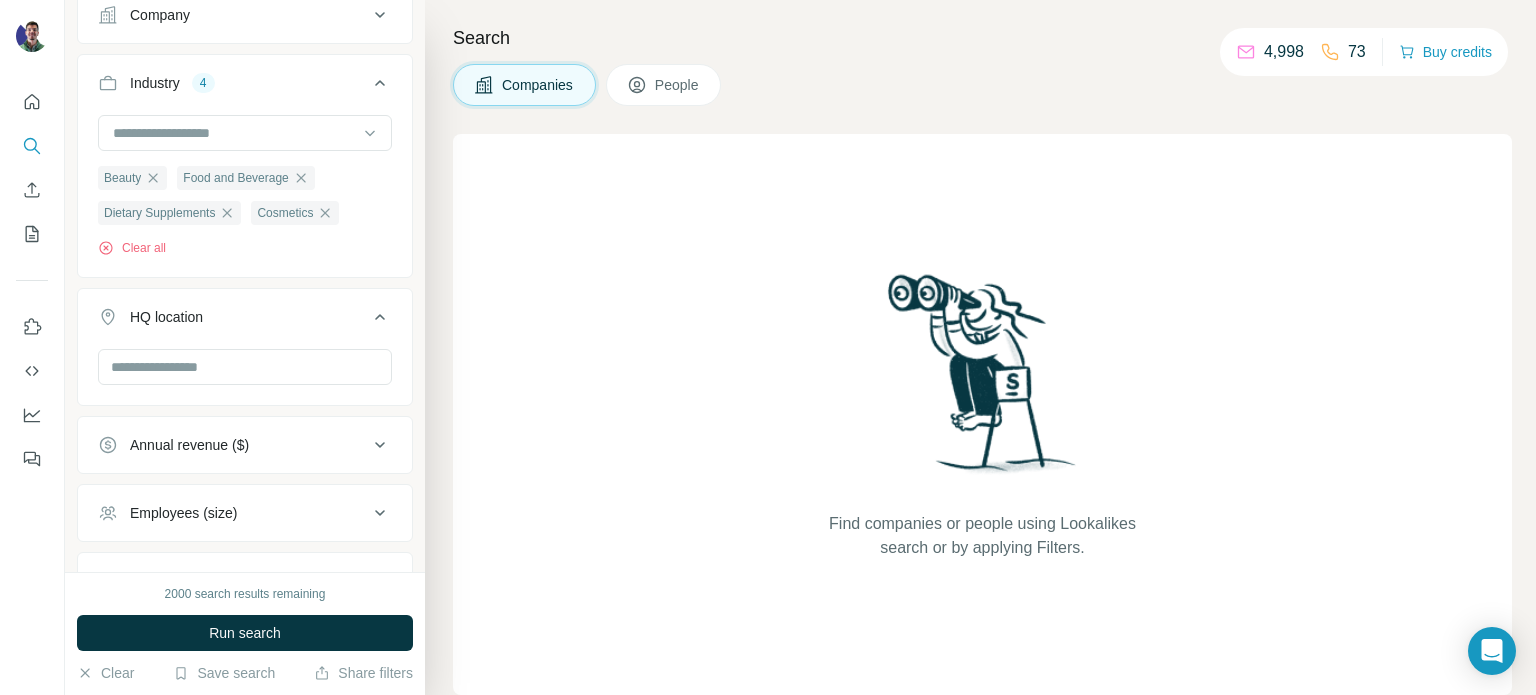 scroll, scrollTop: 200, scrollLeft: 0, axis: vertical 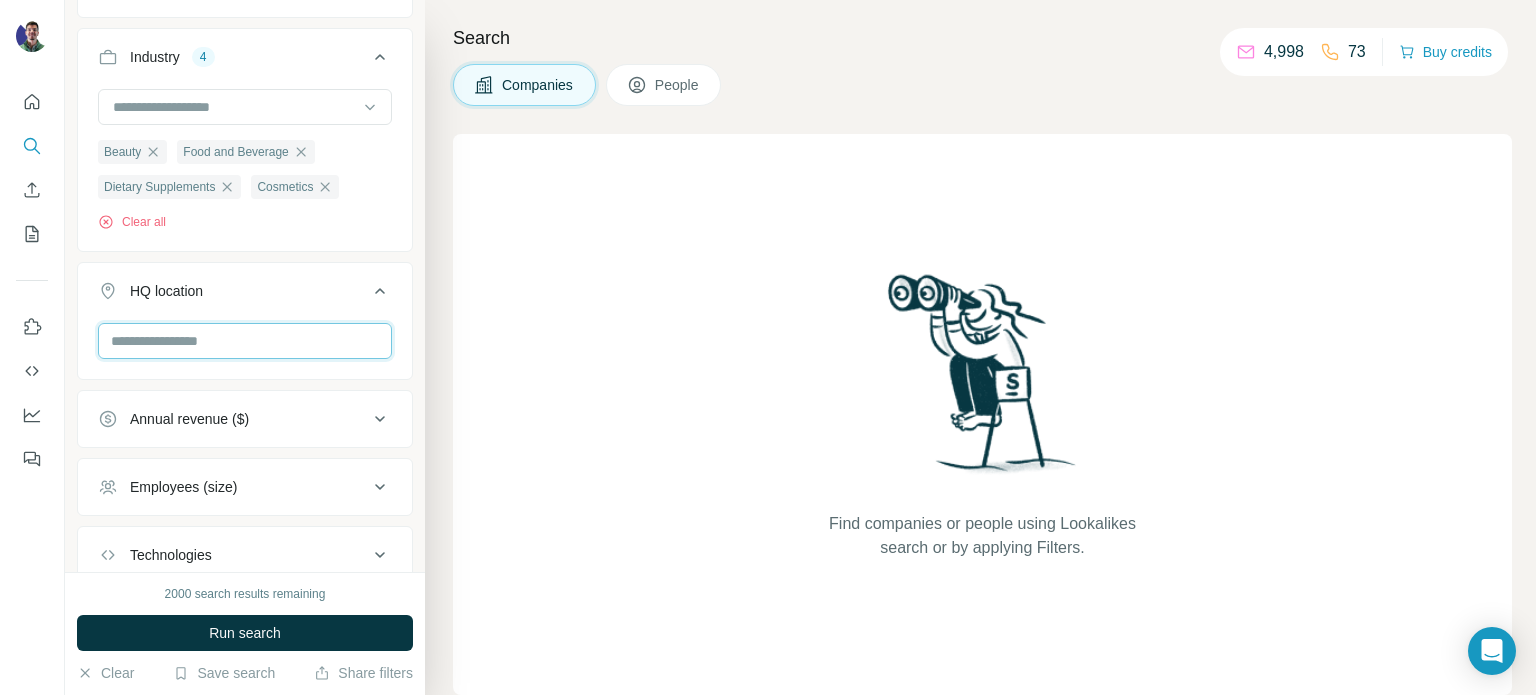click at bounding box center (245, 341) 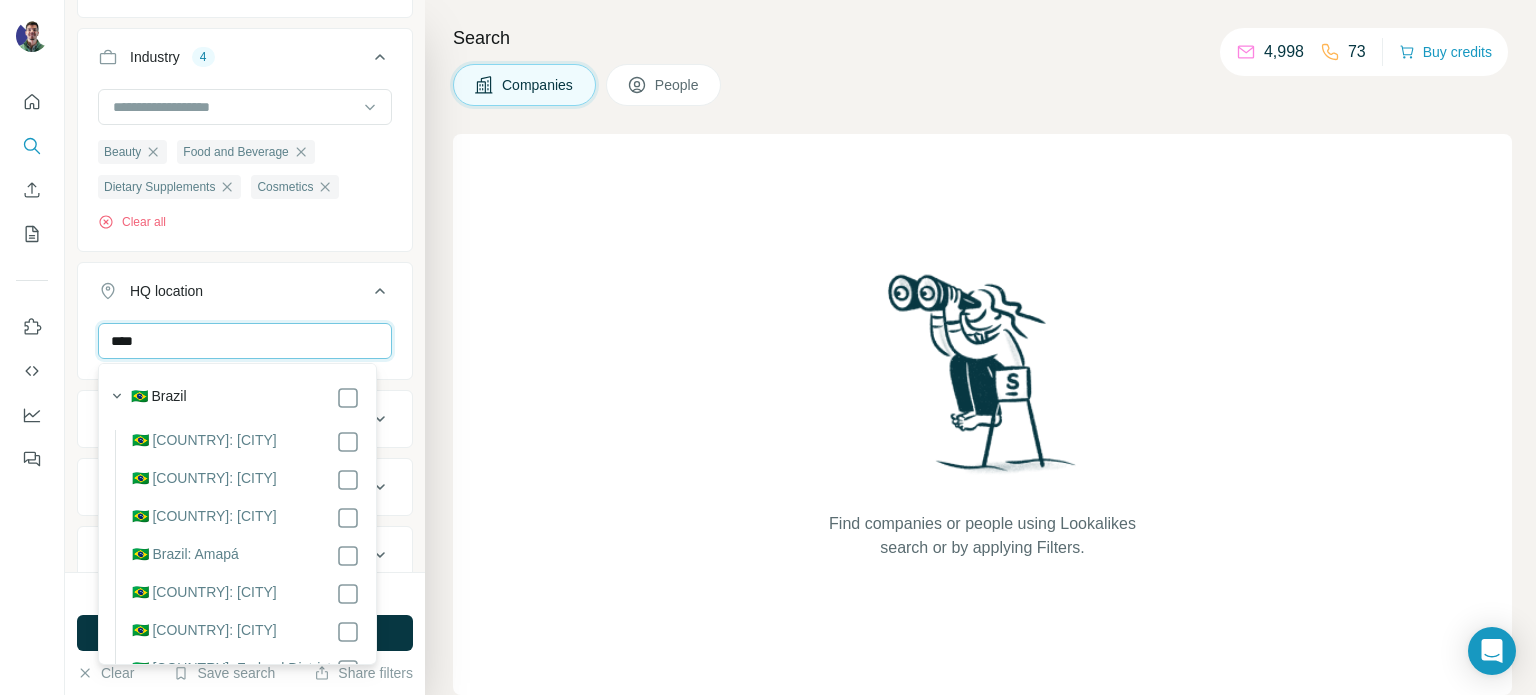 type on "****" 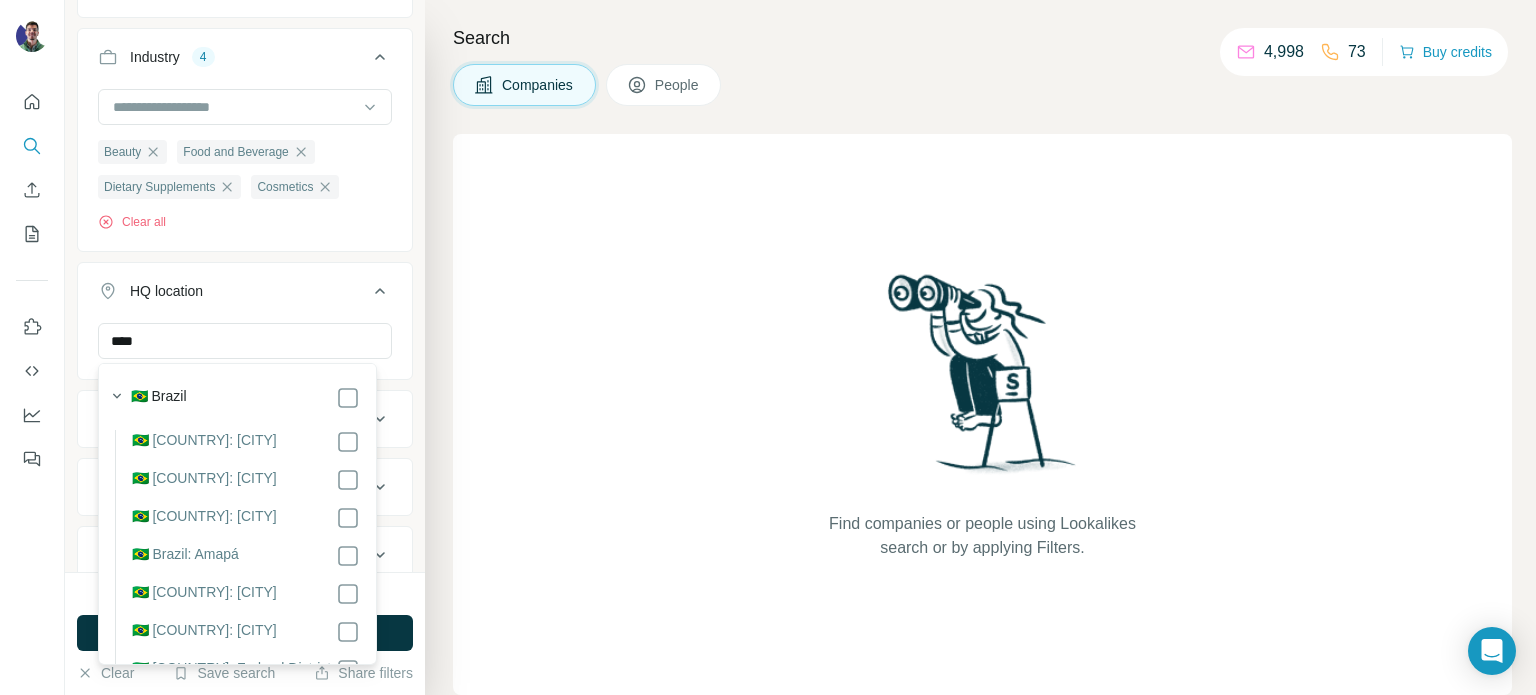 click on "🇧🇷 Brazil" at bounding box center [159, 398] 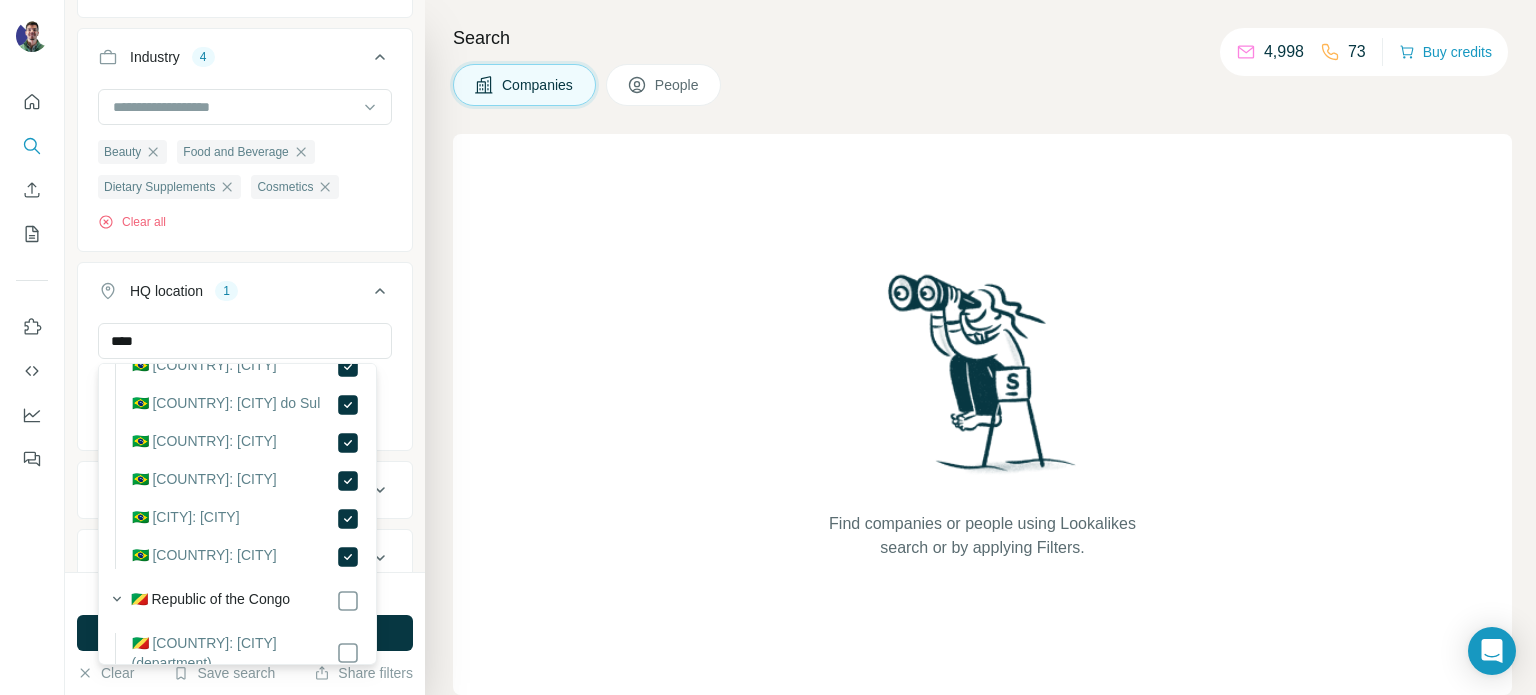 scroll, scrollTop: 888, scrollLeft: 0, axis: vertical 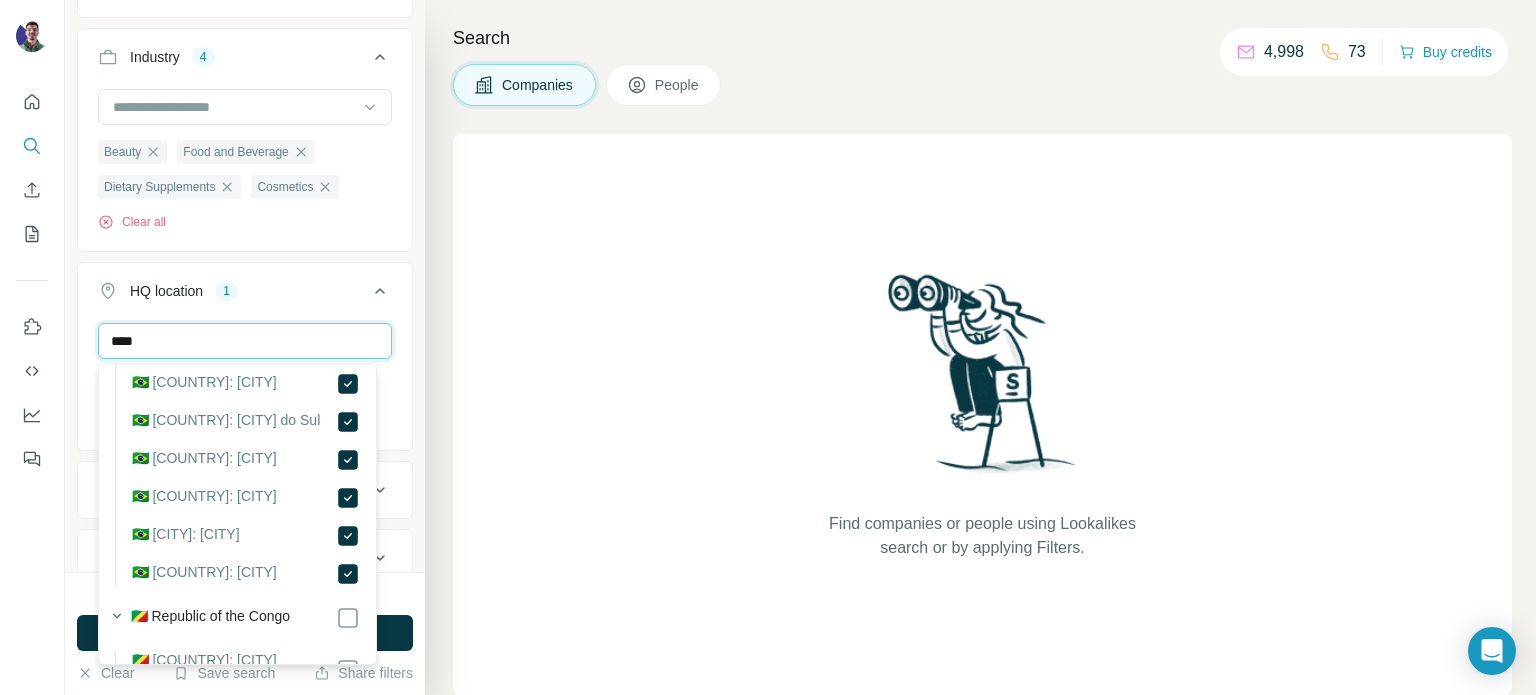 click on "****" at bounding box center (245, 341) 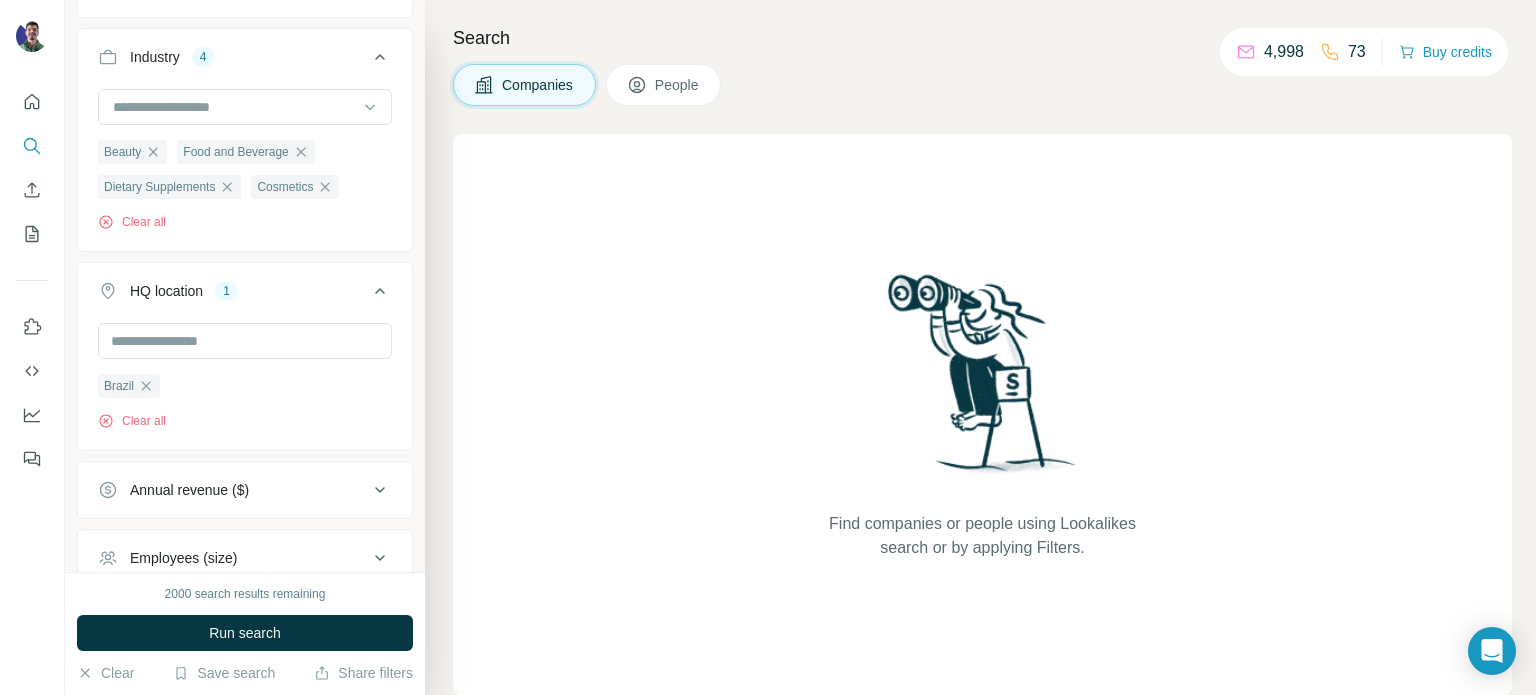 click on "HQ location 1" at bounding box center (245, 295) 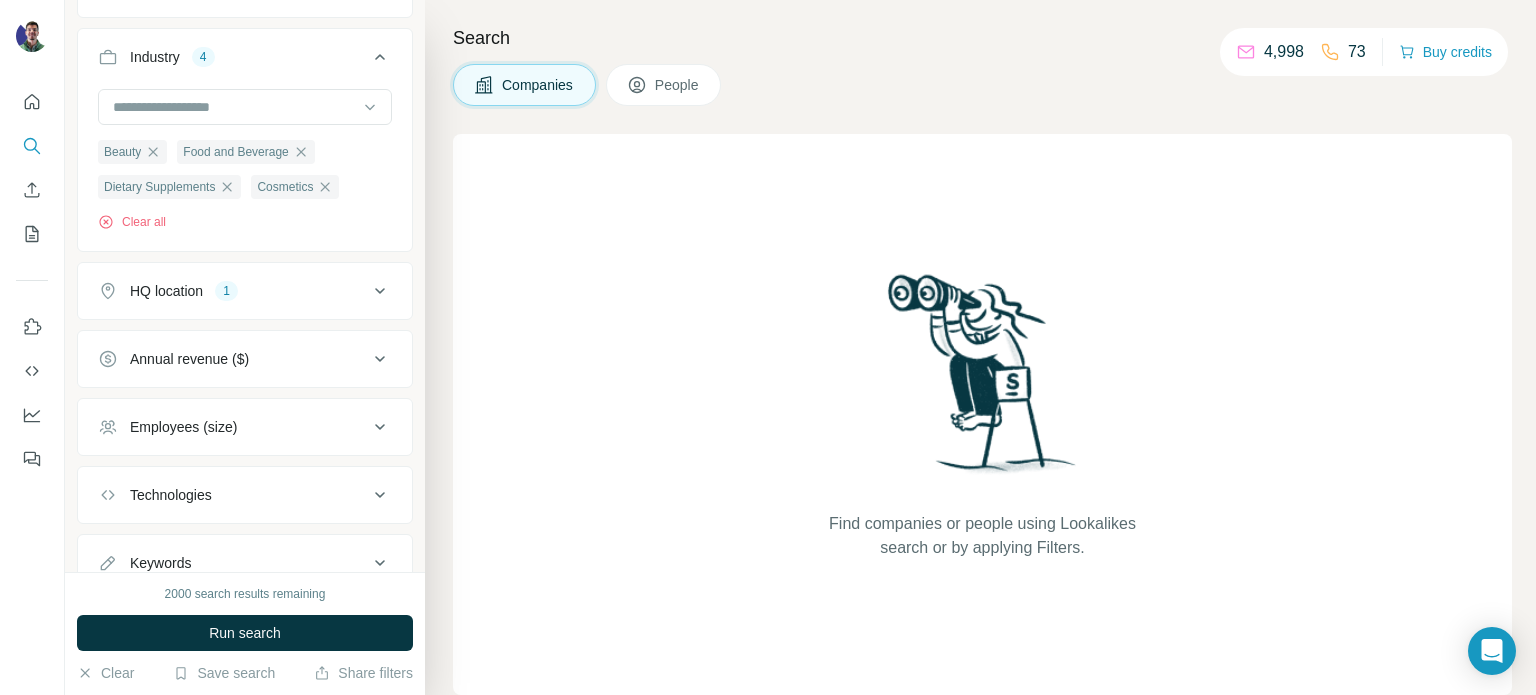 click on "HQ location 1" at bounding box center [233, 291] 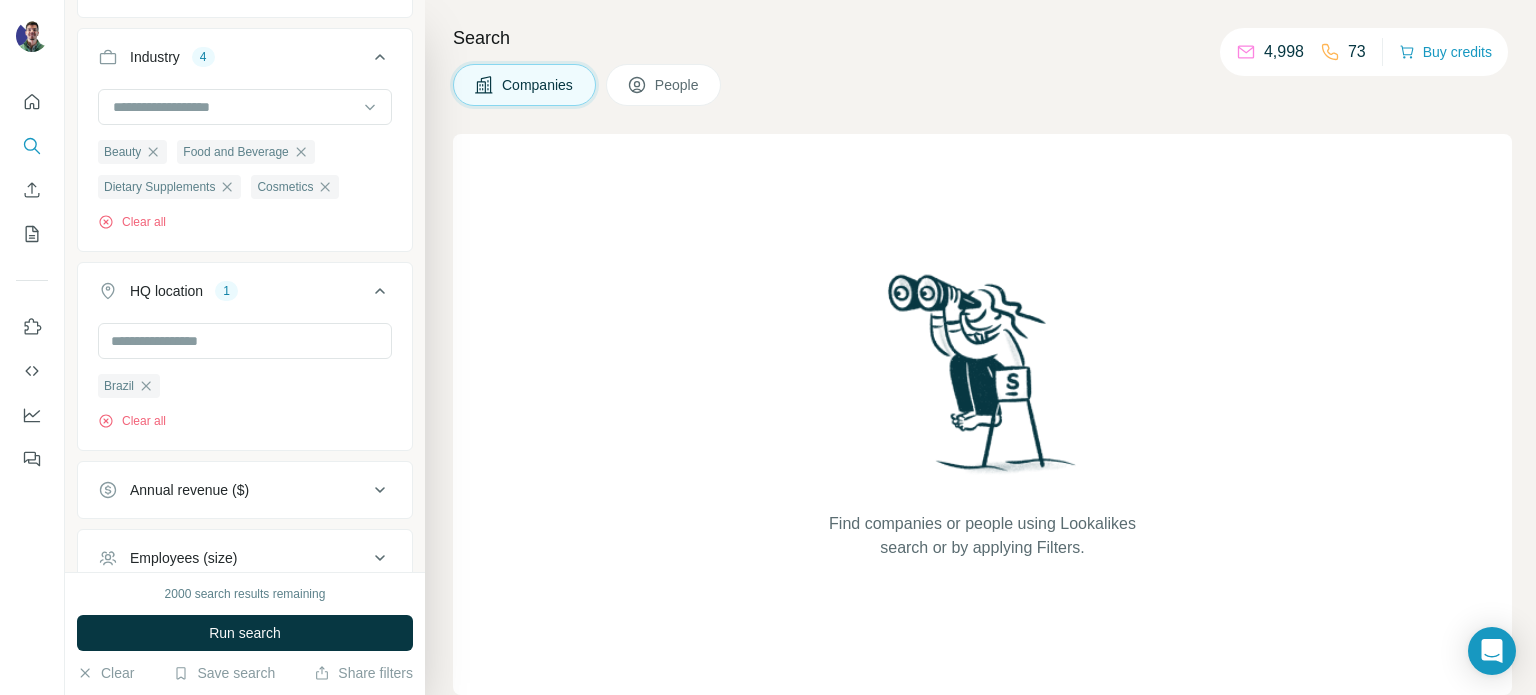 scroll, scrollTop: 400, scrollLeft: 0, axis: vertical 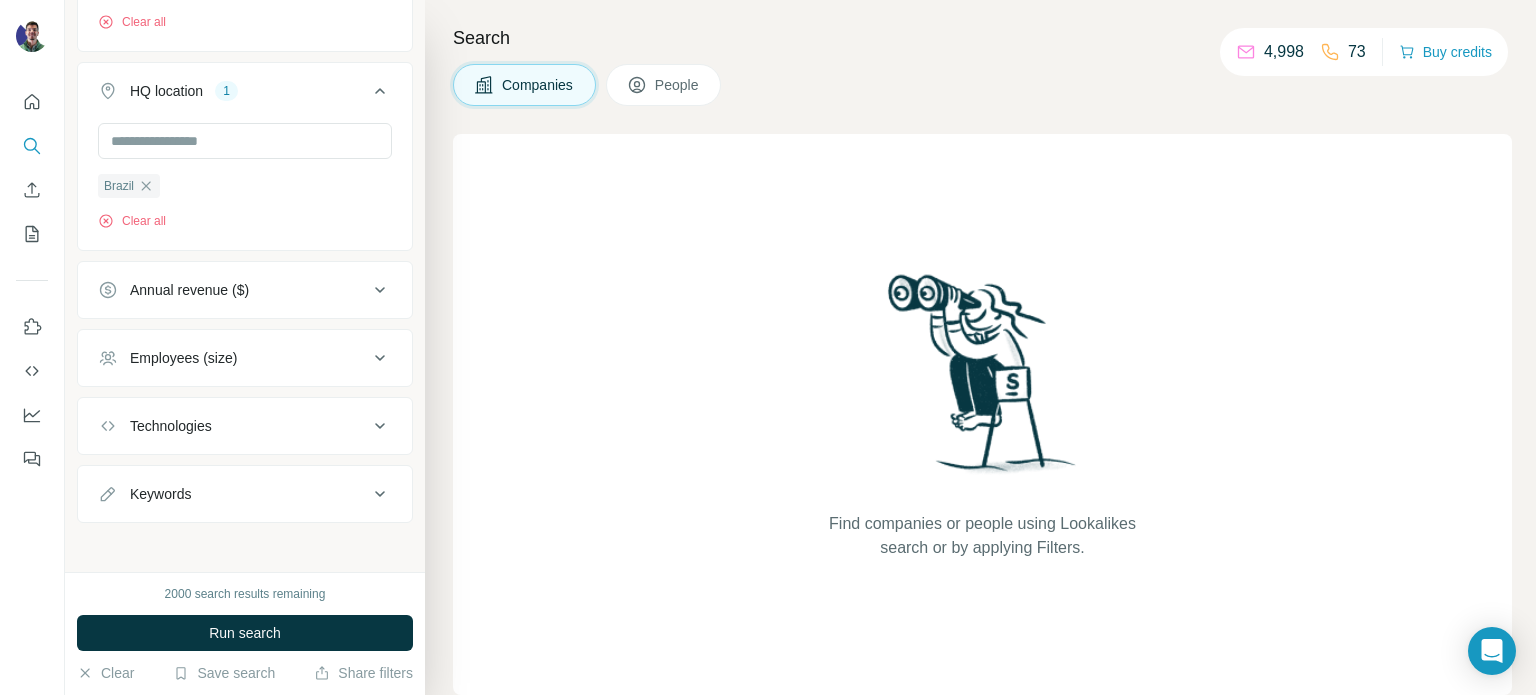 click on "Annual revenue ($)" at bounding box center (233, 290) 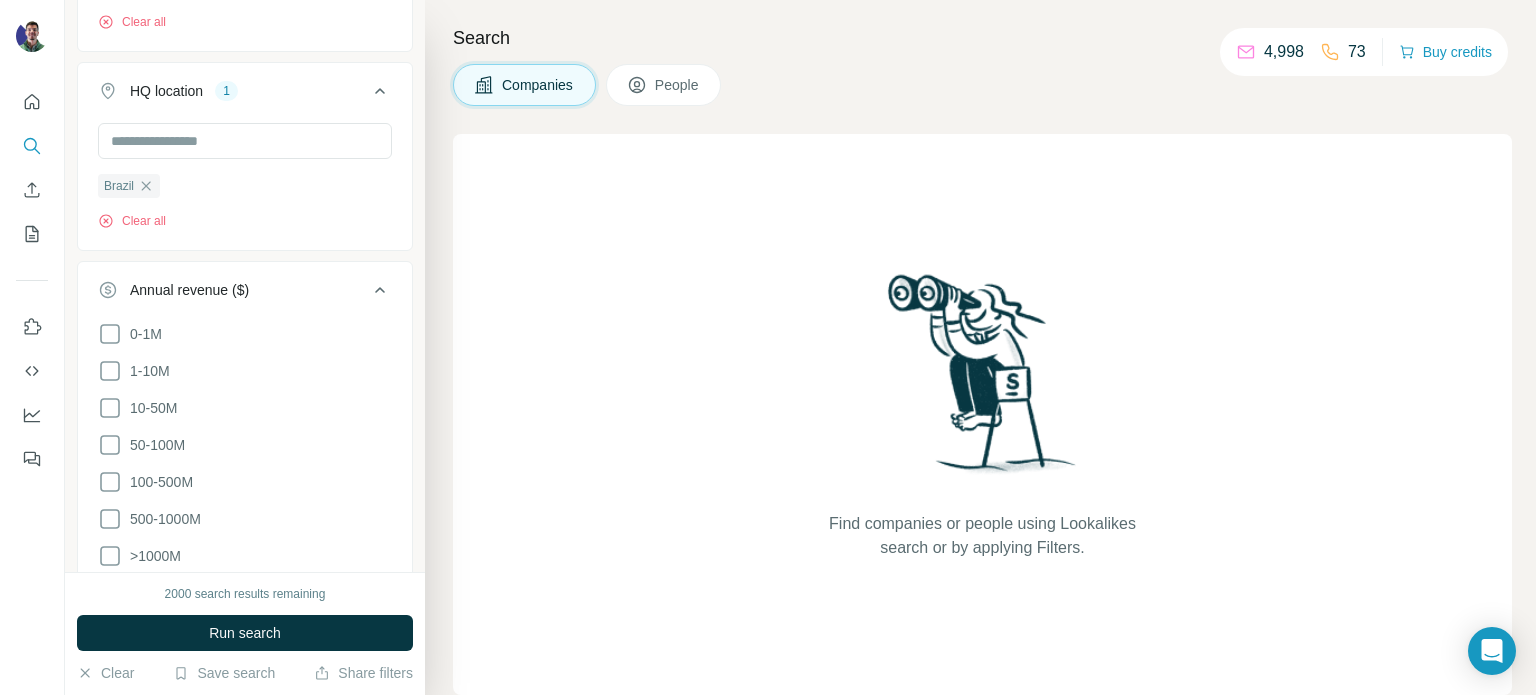 click on "0-1M" at bounding box center [245, 334] 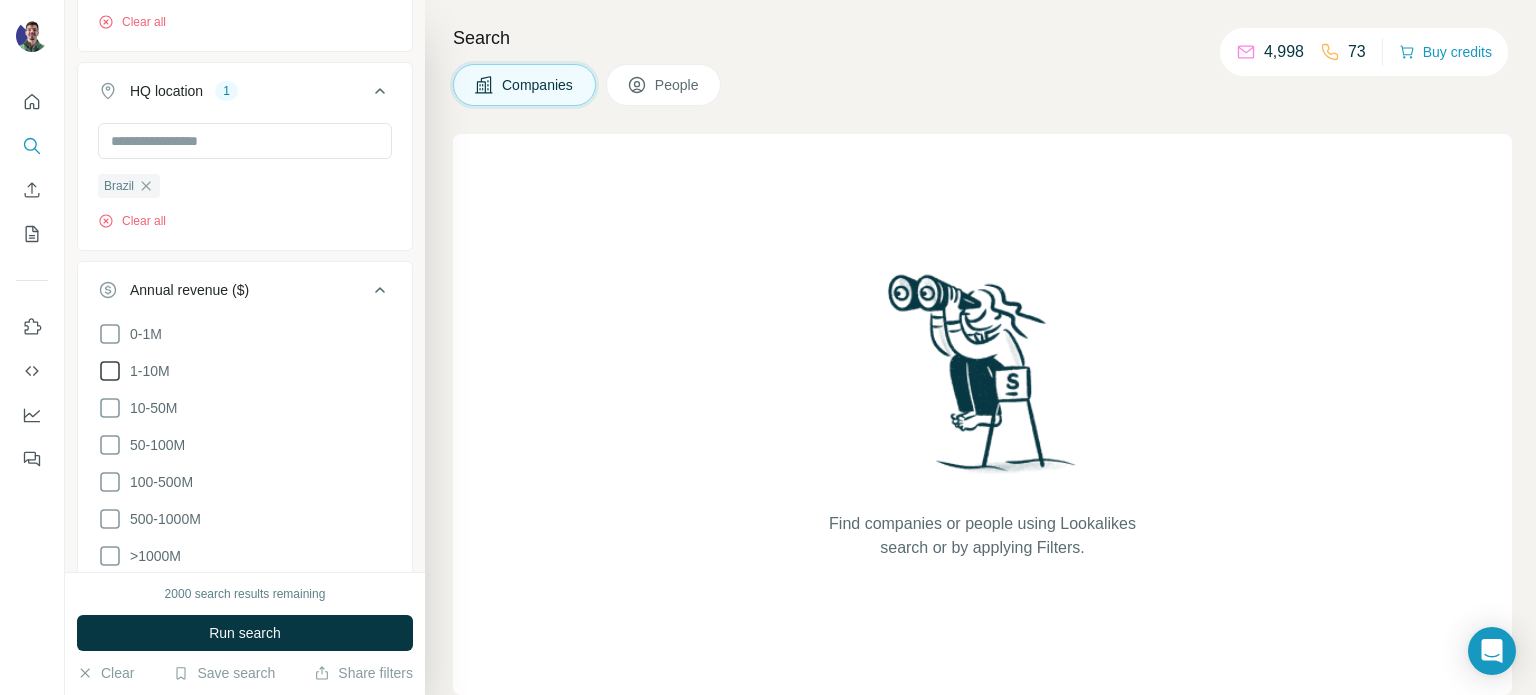 drag, startPoint x: 101, startPoint y: 335, endPoint x: 104, endPoint y: 375, distance: 40.112343 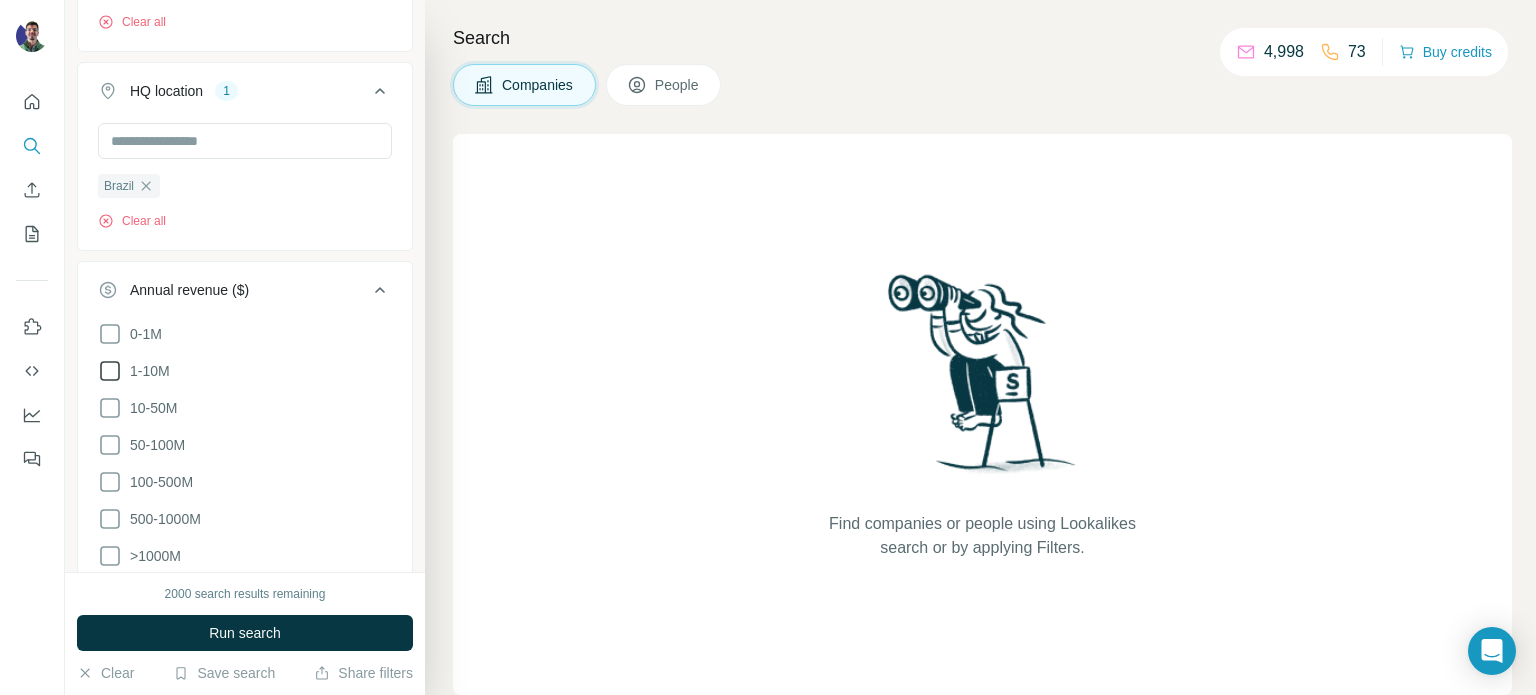 click 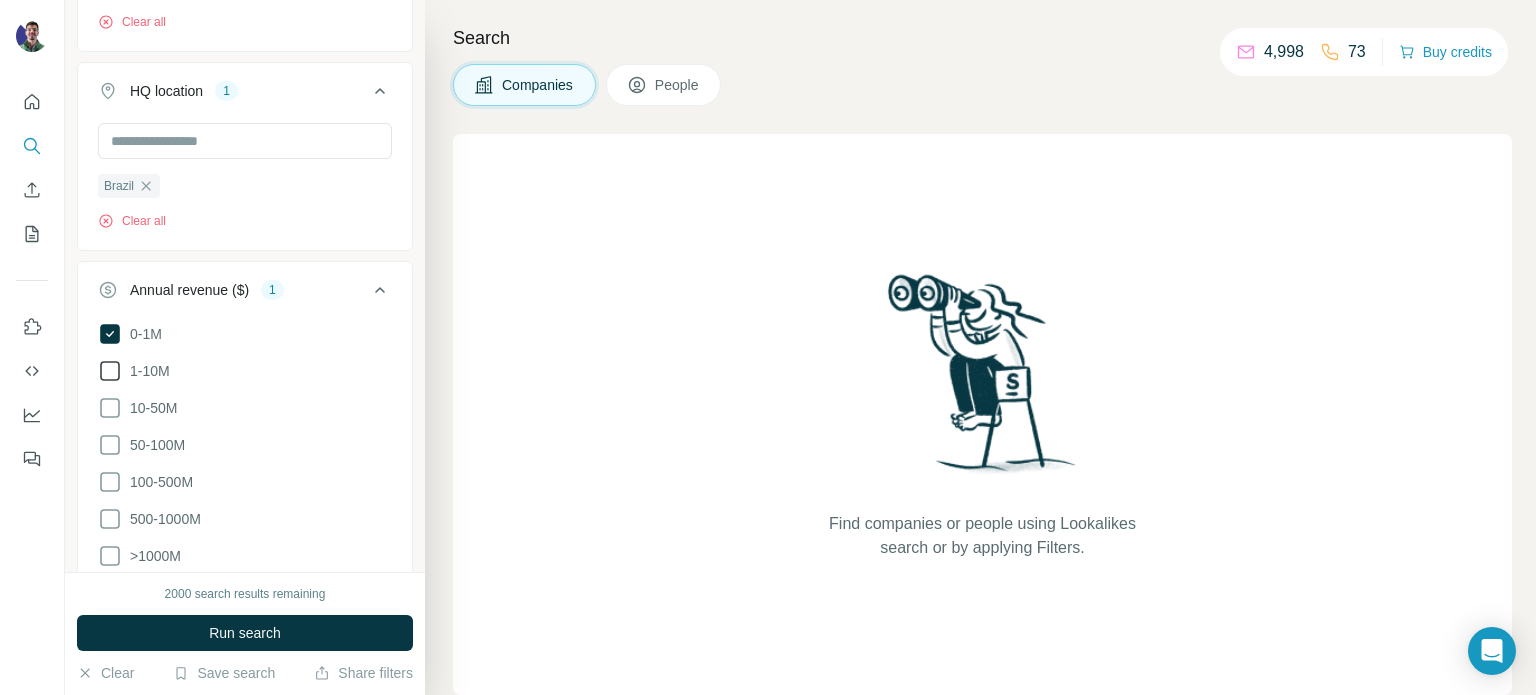 click 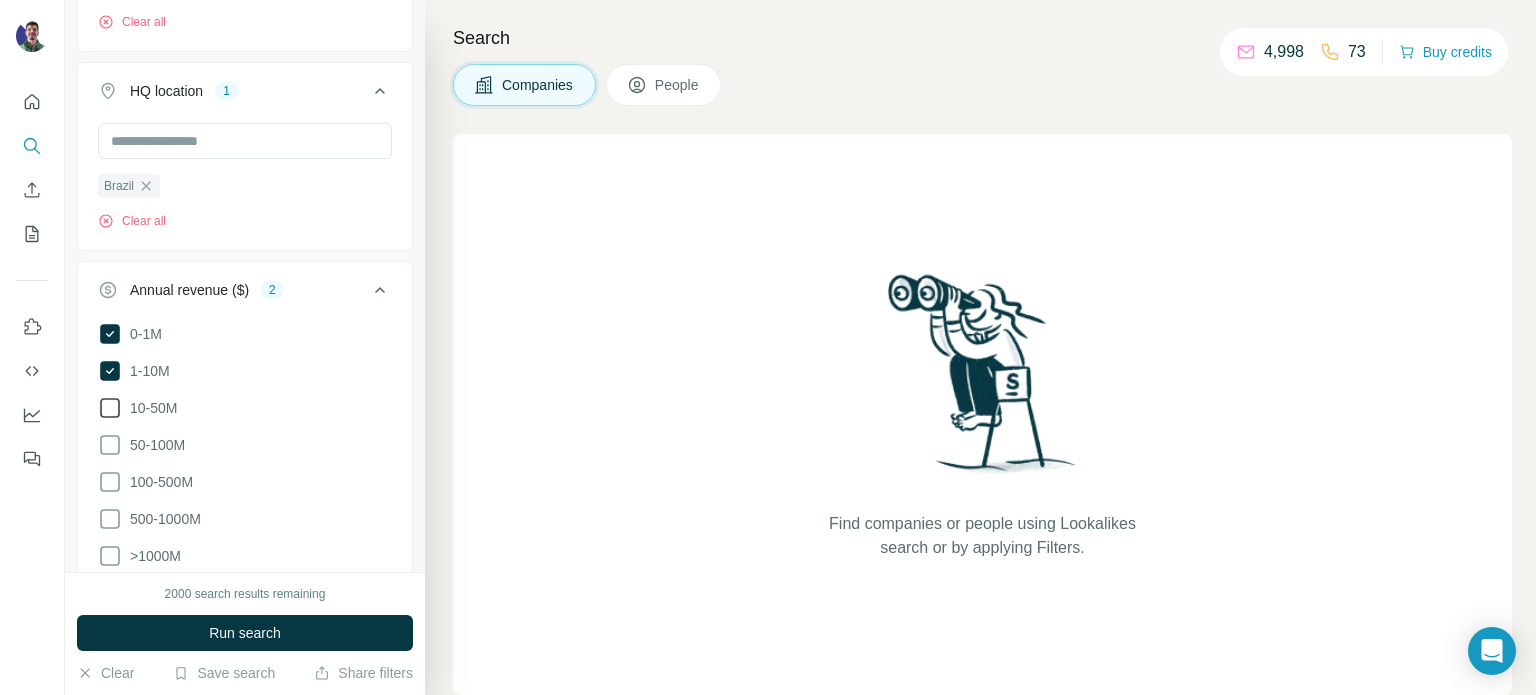 click 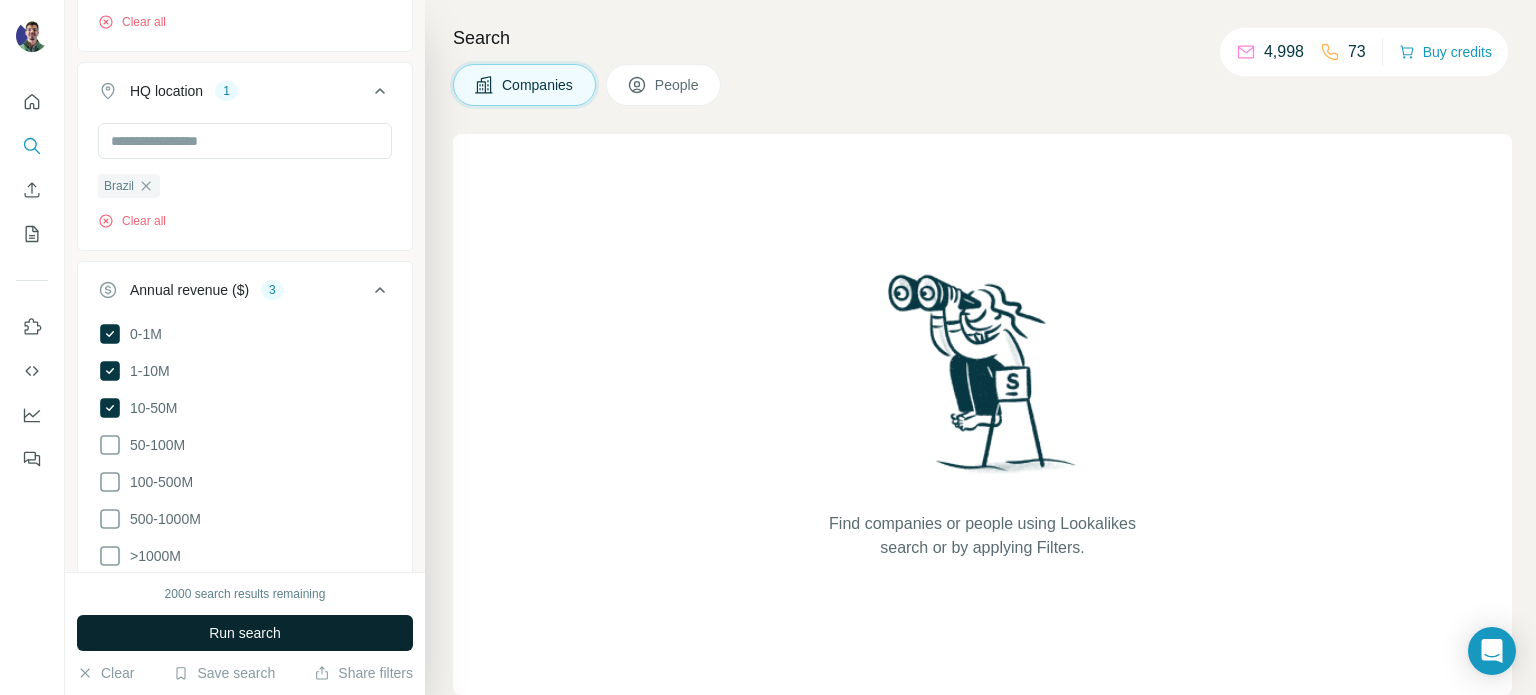 click on "Run search" at bounding box center [245, 633] 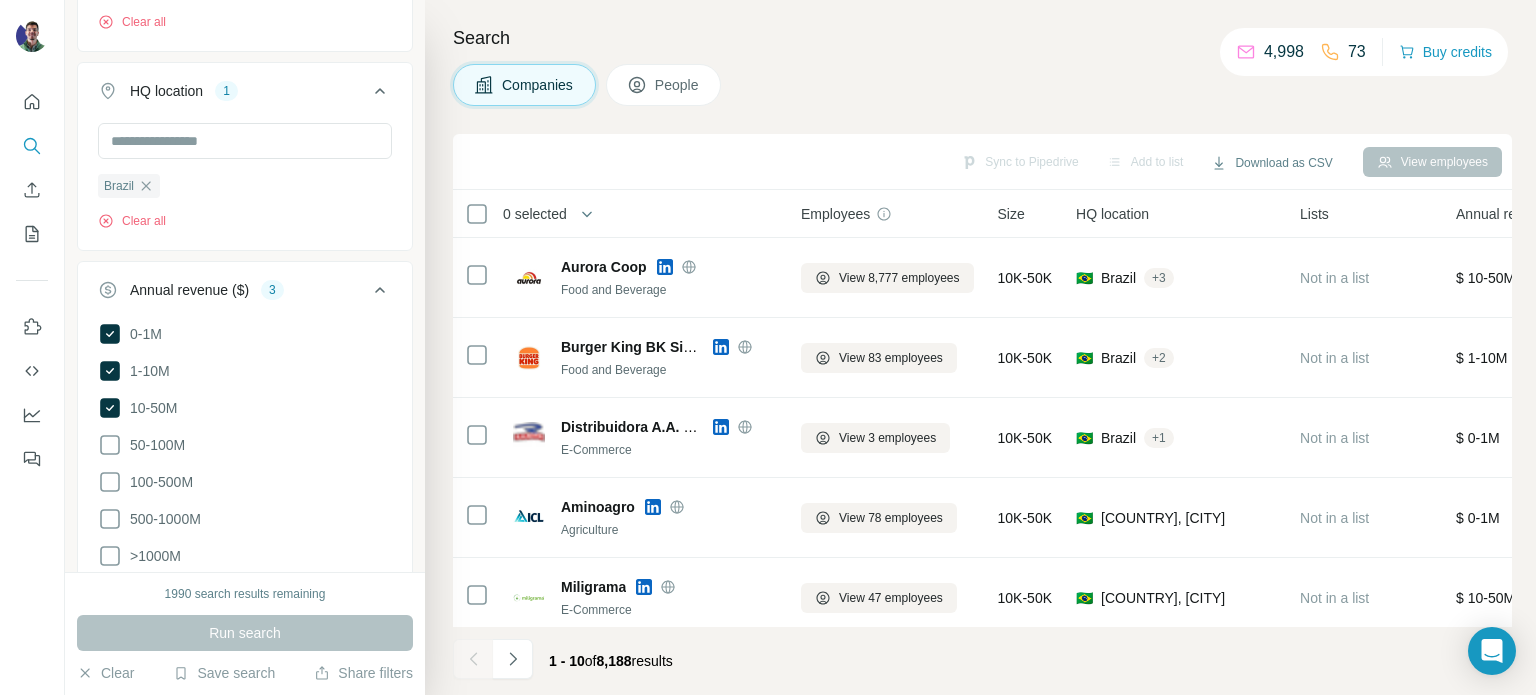 click 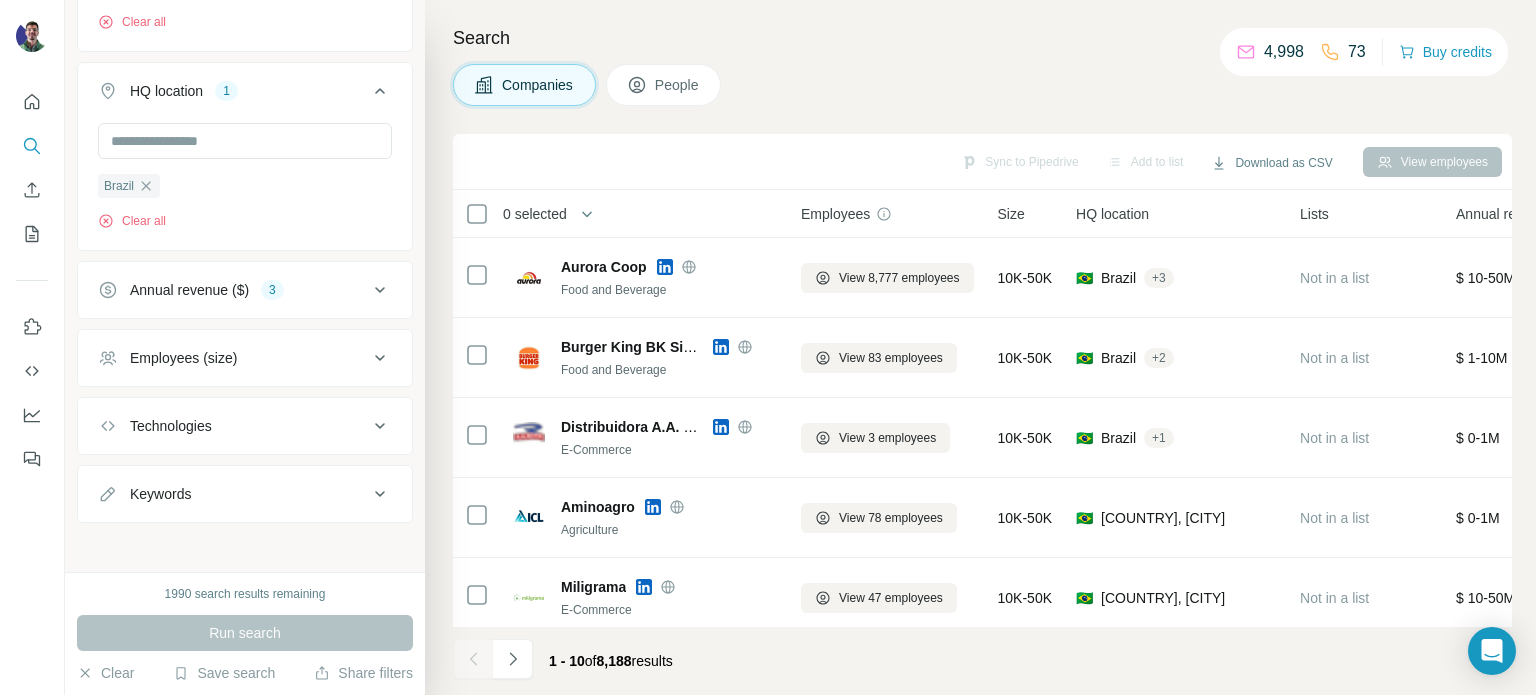 click on "Employees (size)" at bounding box center [183, 358] 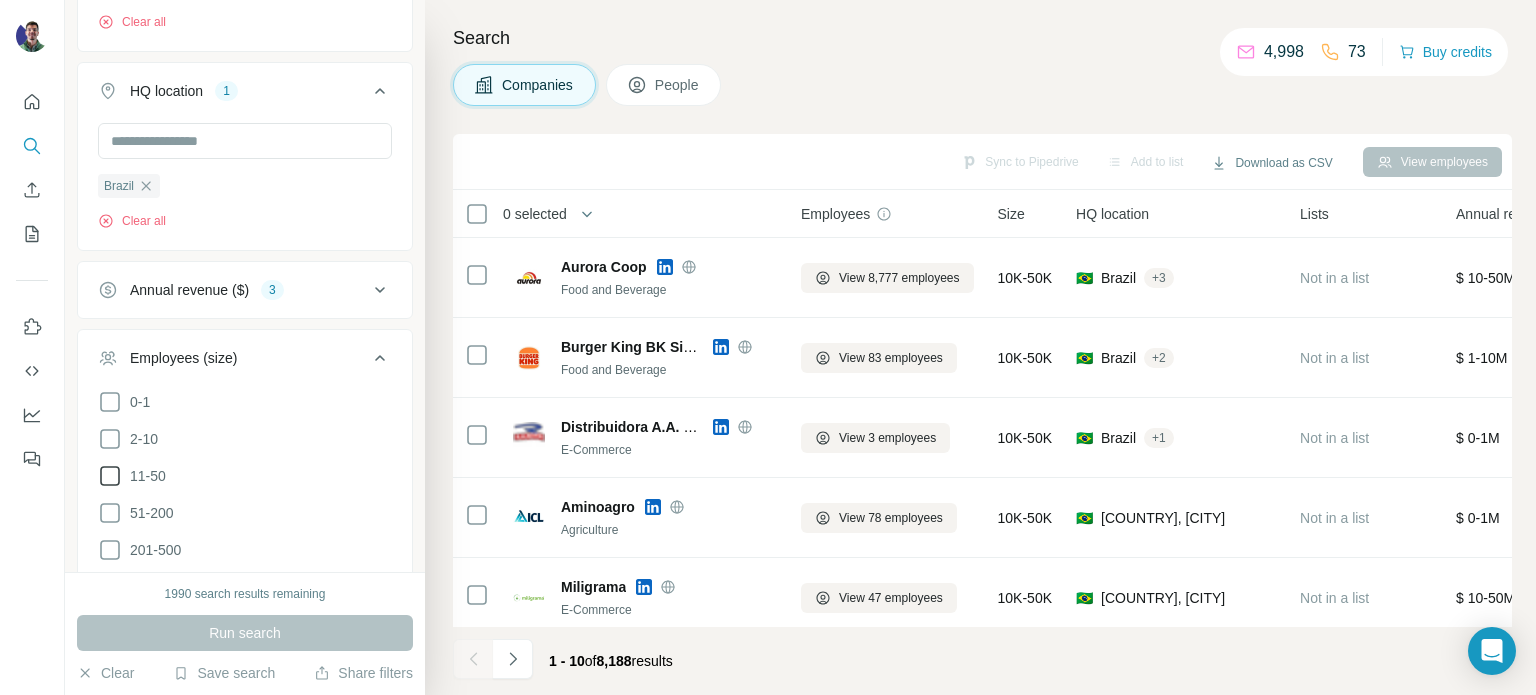 click 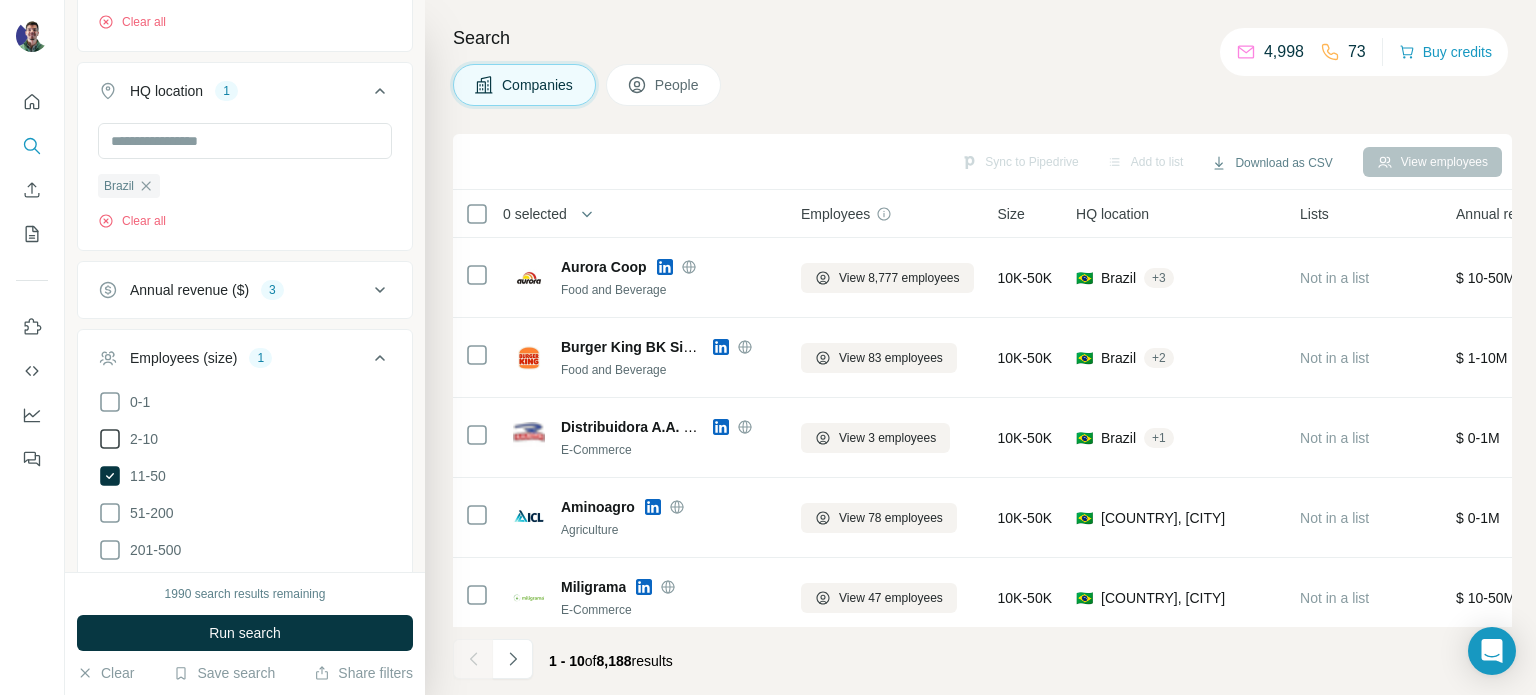 click 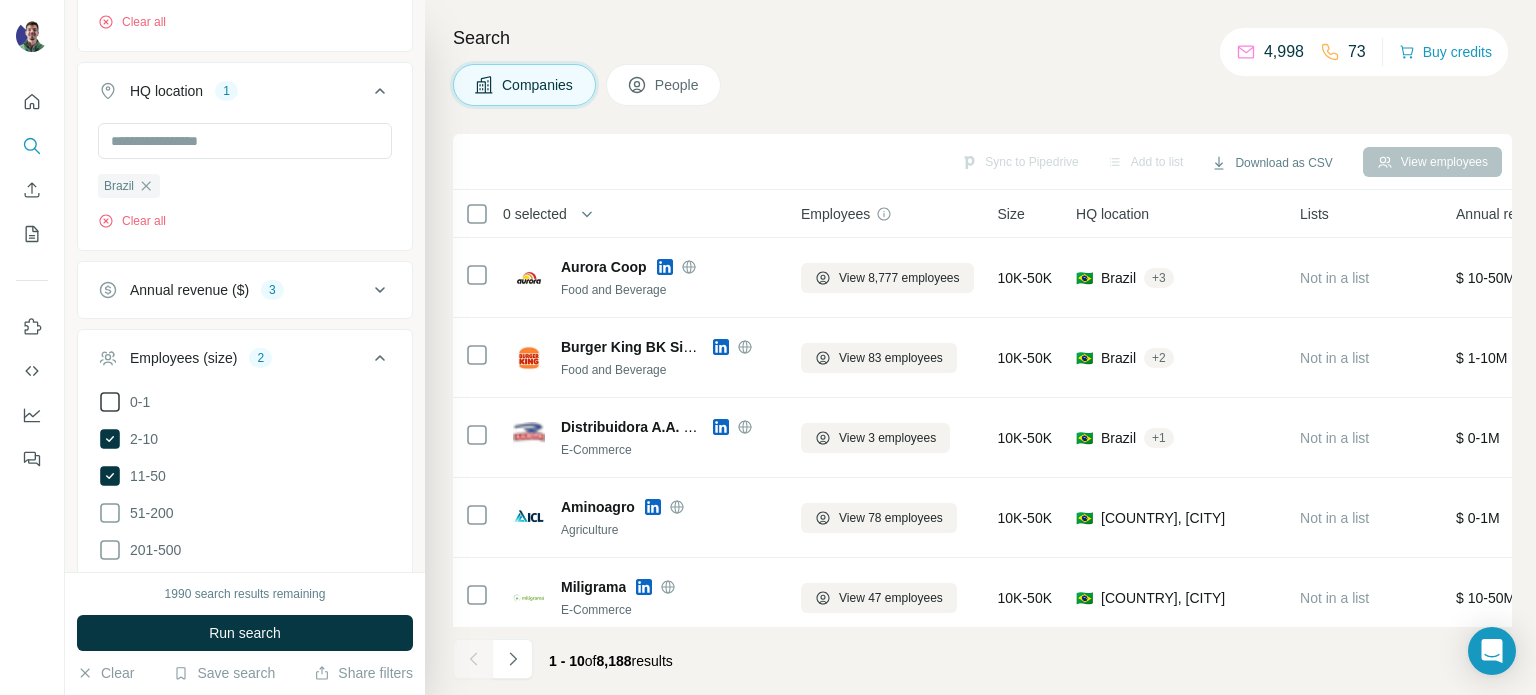 click 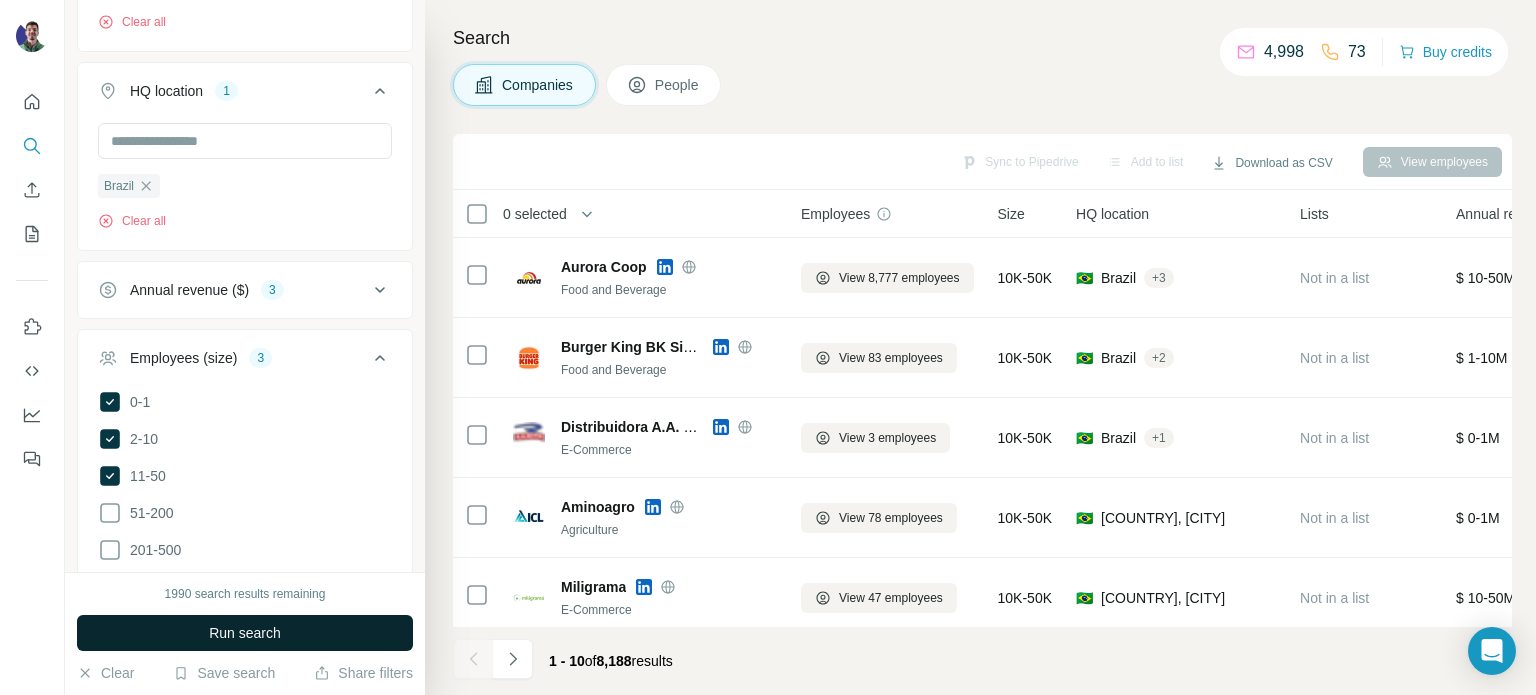 click on "Run search" at bounding box center (245, 633) 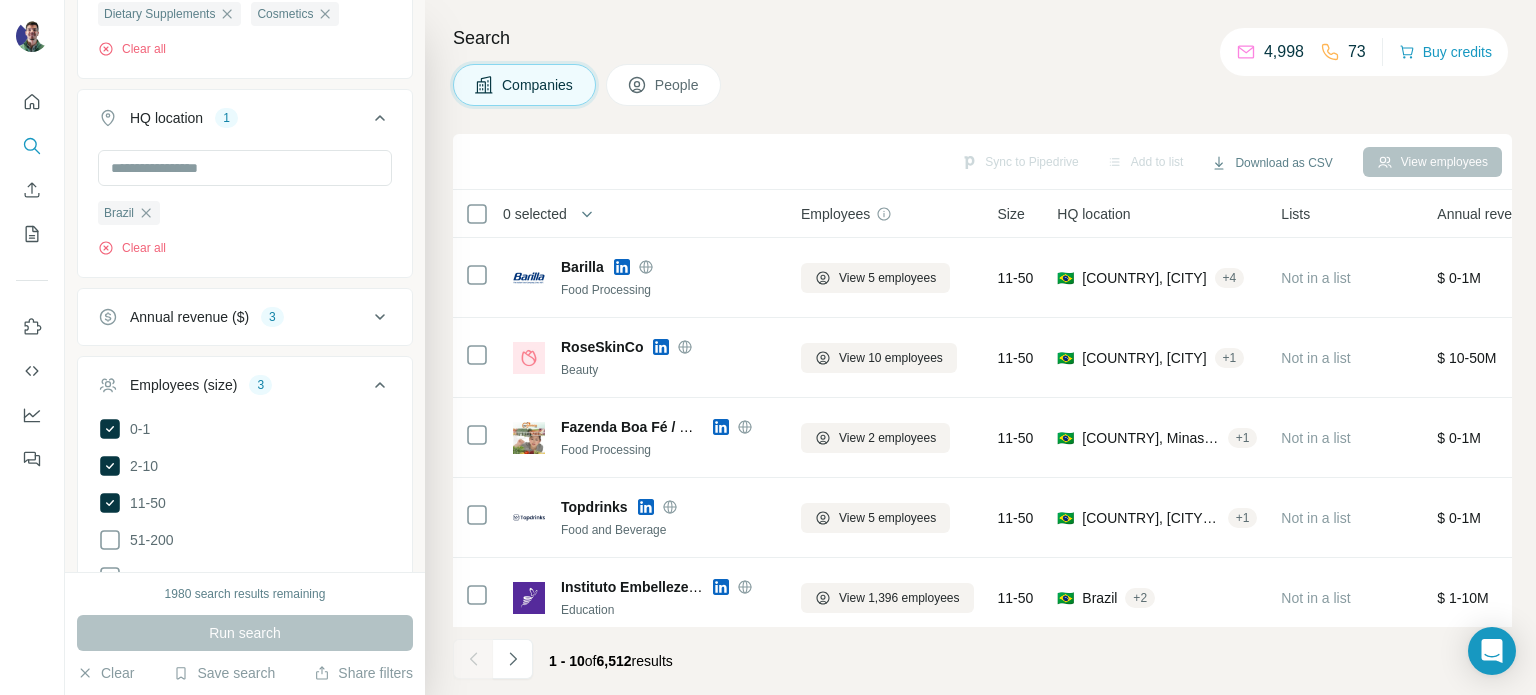 scroll, scrollTop: 288, scrollLeft: 0, axis: vertical 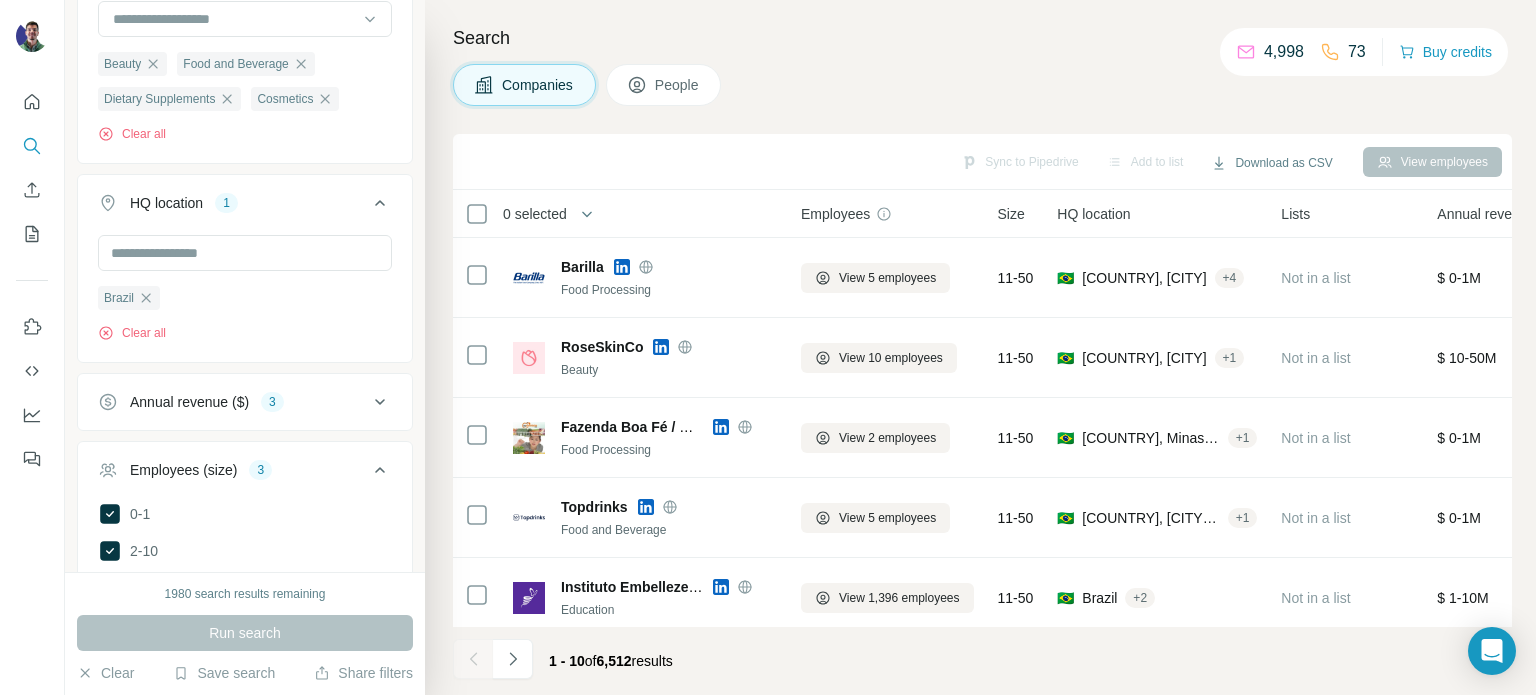 click on "Employees (size) 3" at bounding box center (245, 474) 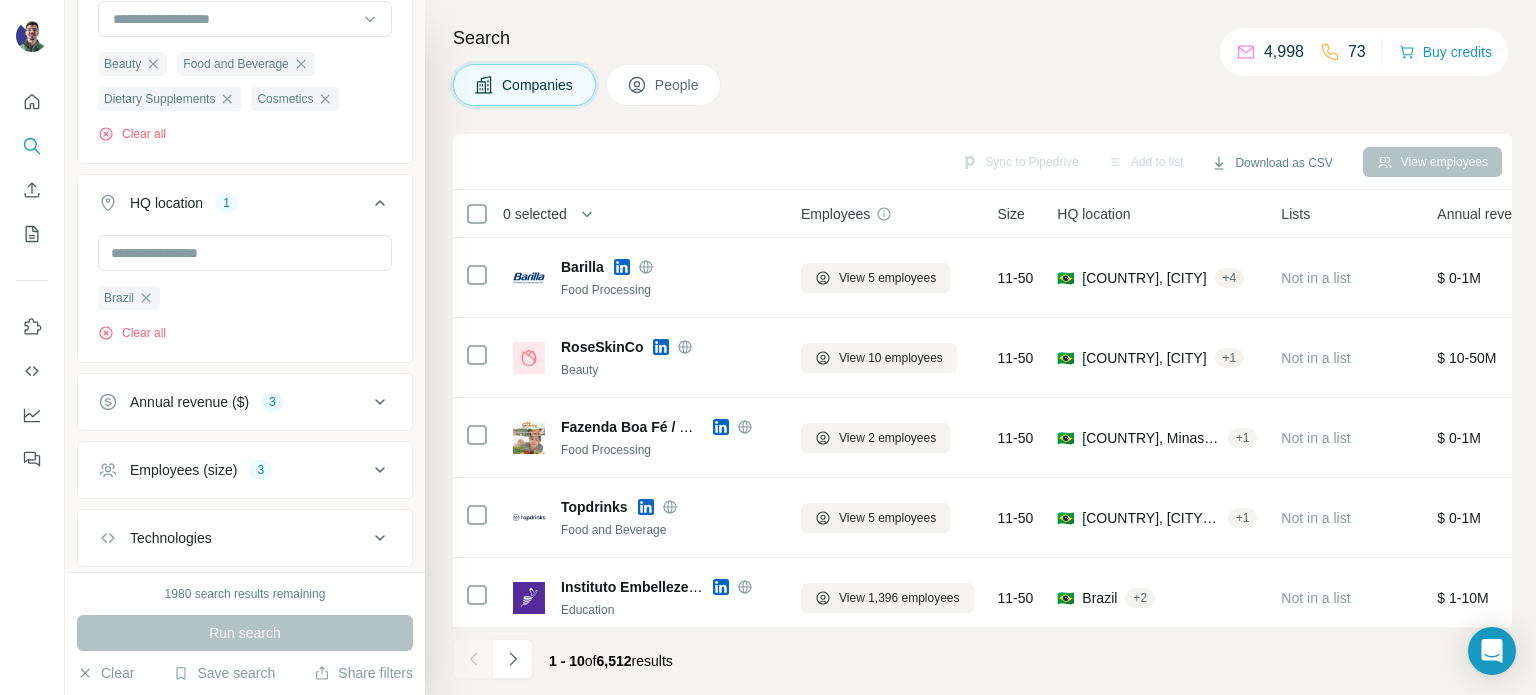 click on "Annual revenue ($) 3" at bounding box center (245, 402) 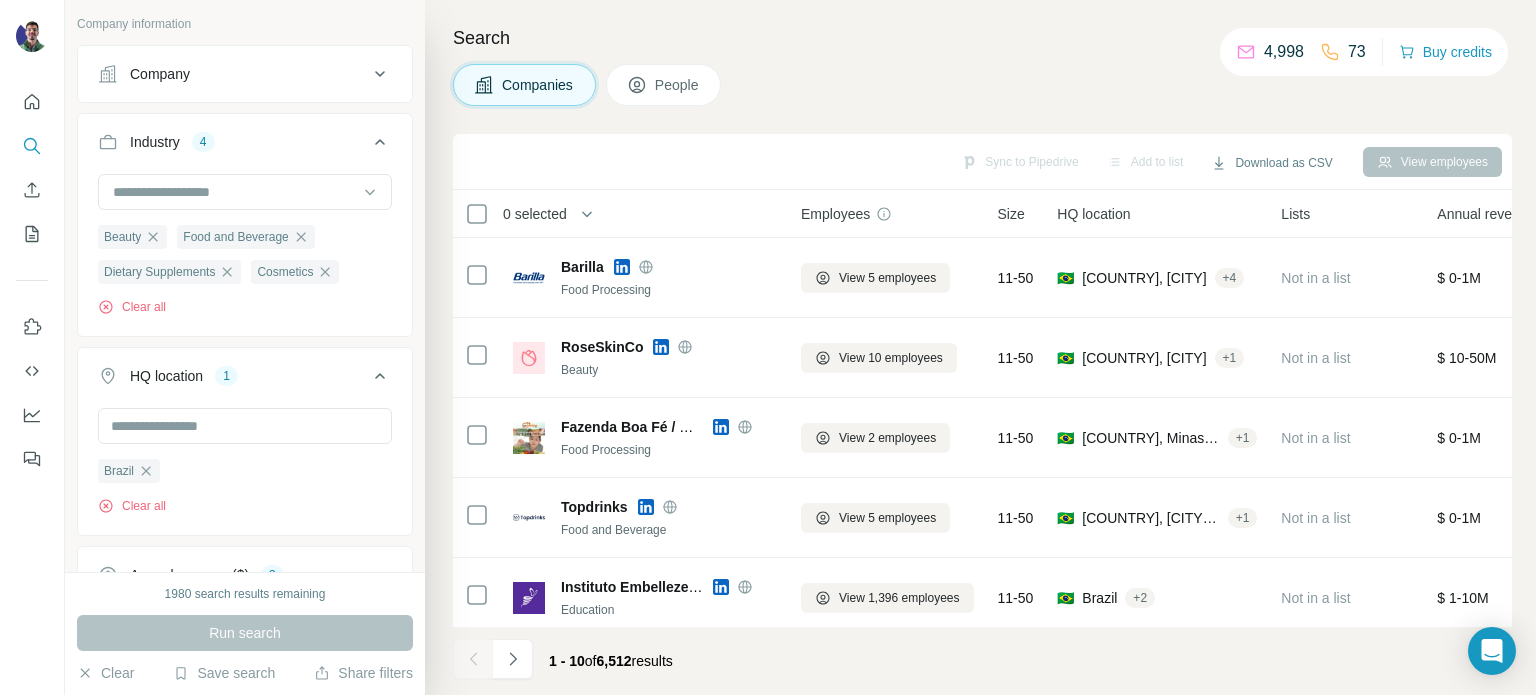 scroll, scrollTop: 88, scrollLeft: 0, axis: vertical 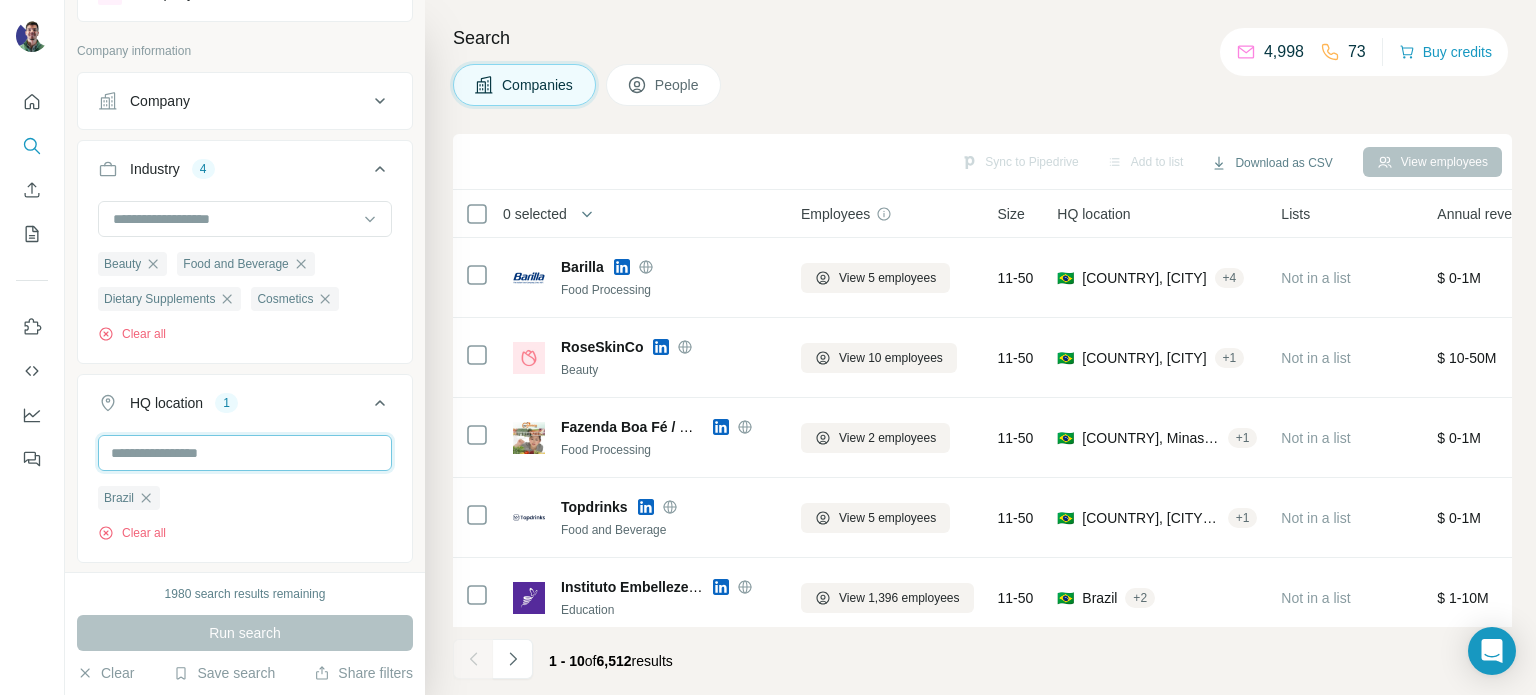 click at bounding box center (245, 453) 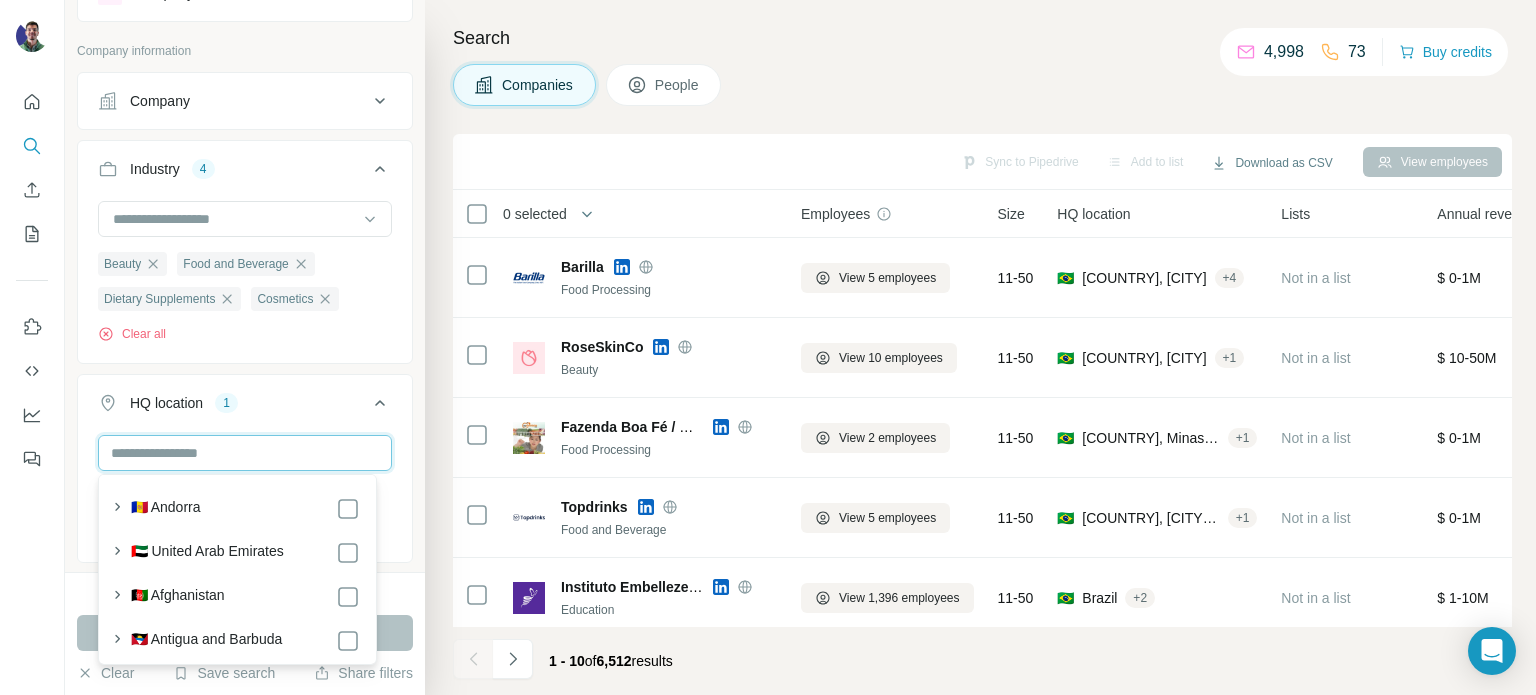 click at bounding box center [245, 453] 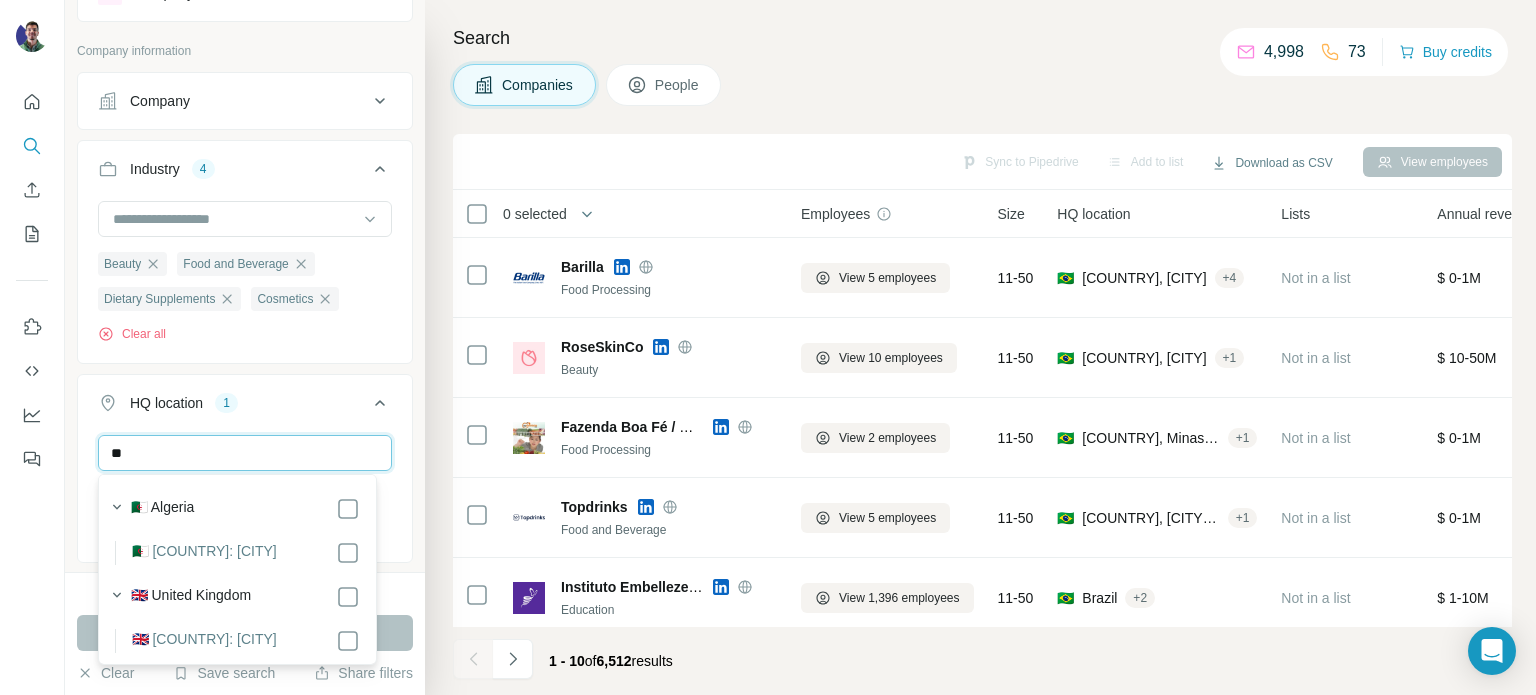 type on "*" 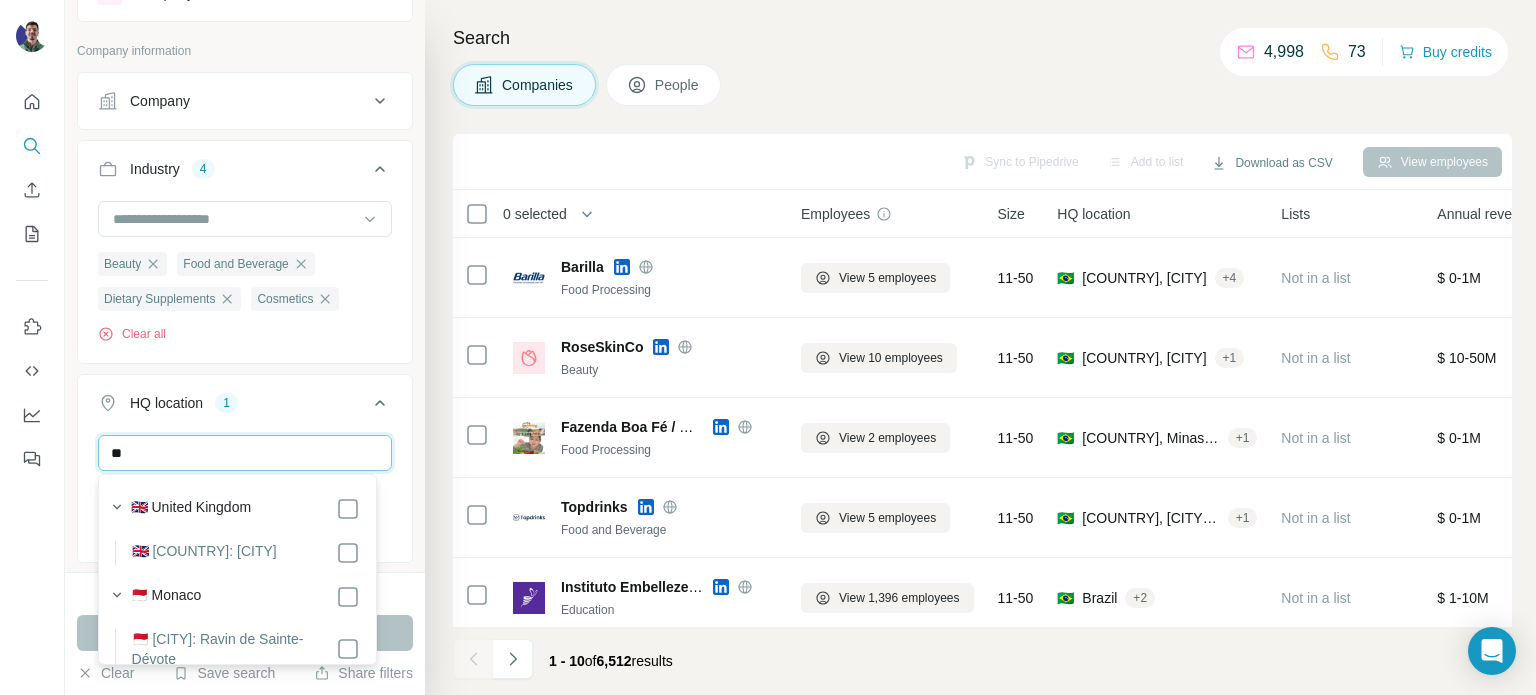 type on "*" 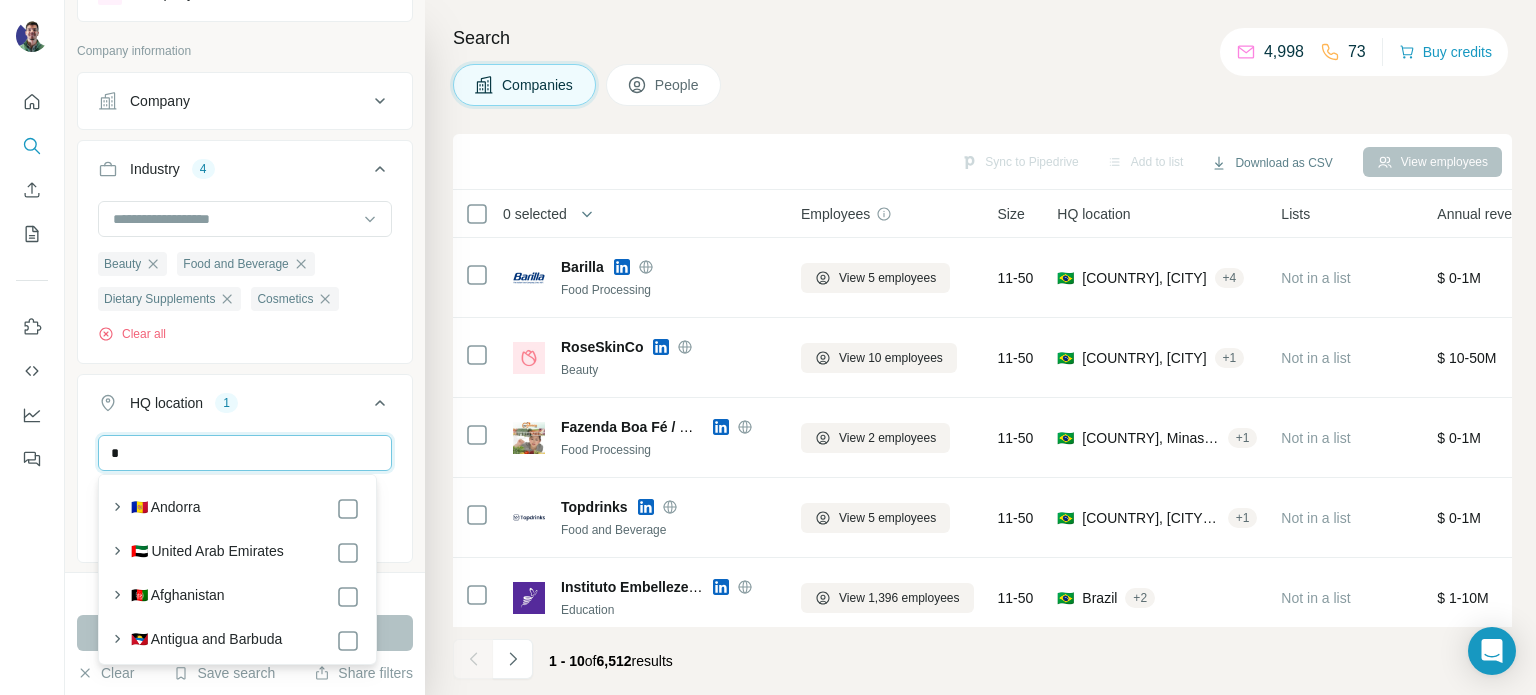 type 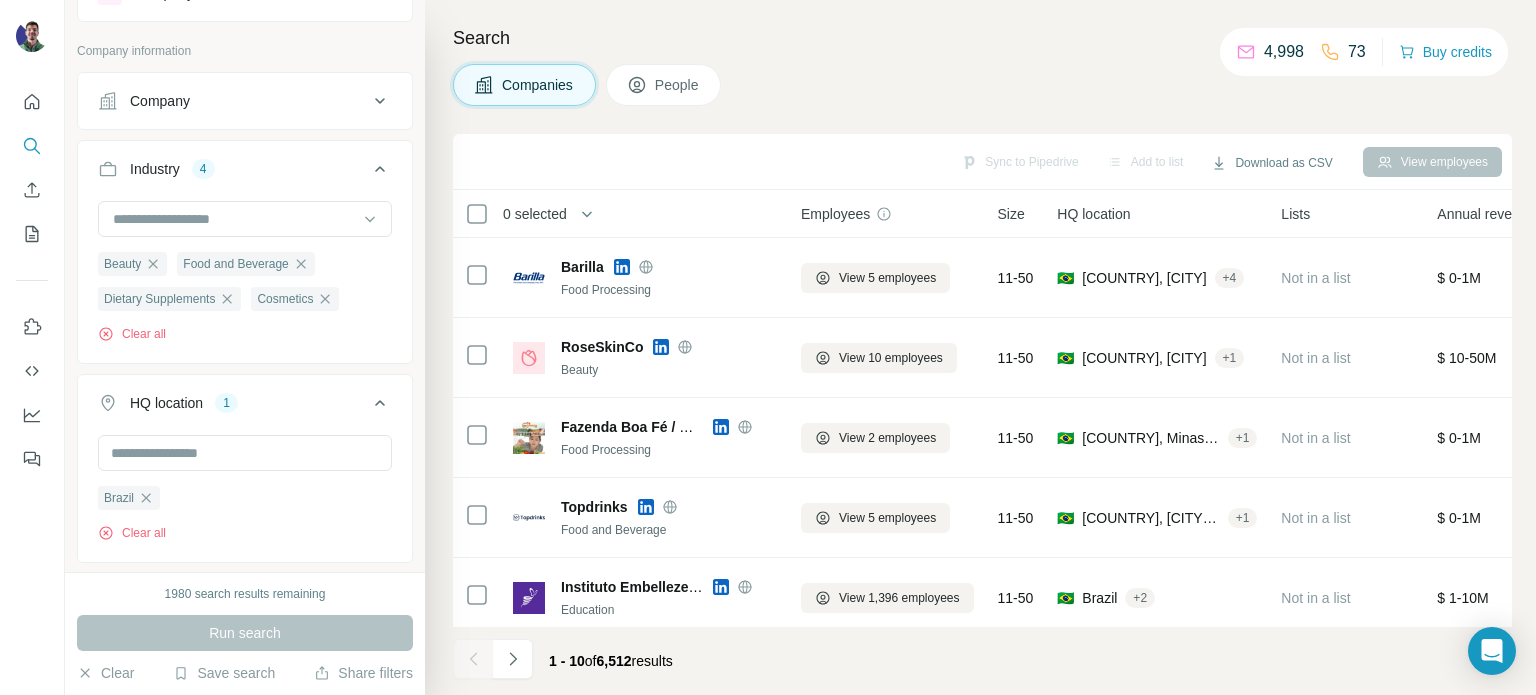 drag, startPoint x: 299, startPoint y: 404, endPoint x: 298, endPoint y: 324, distance: 80.00625 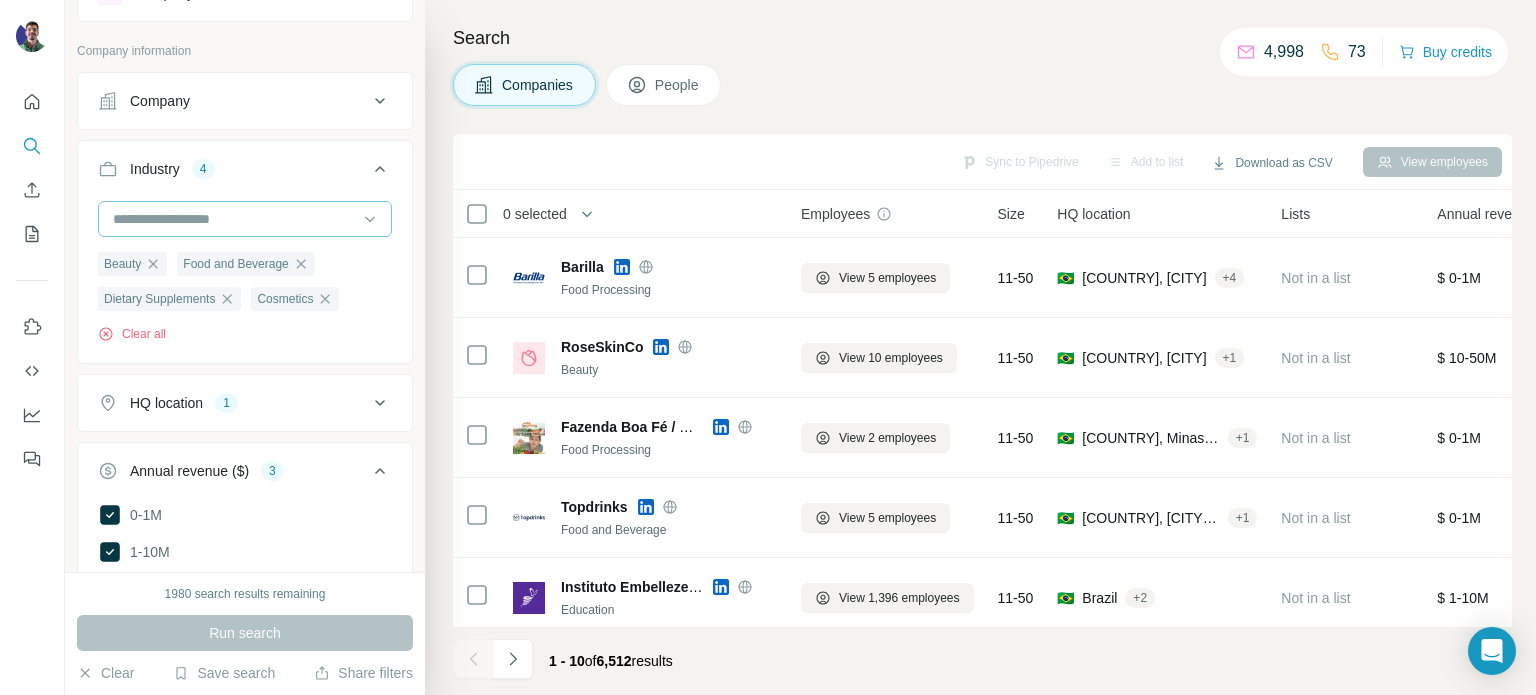 click at bounding box center (234, 219) 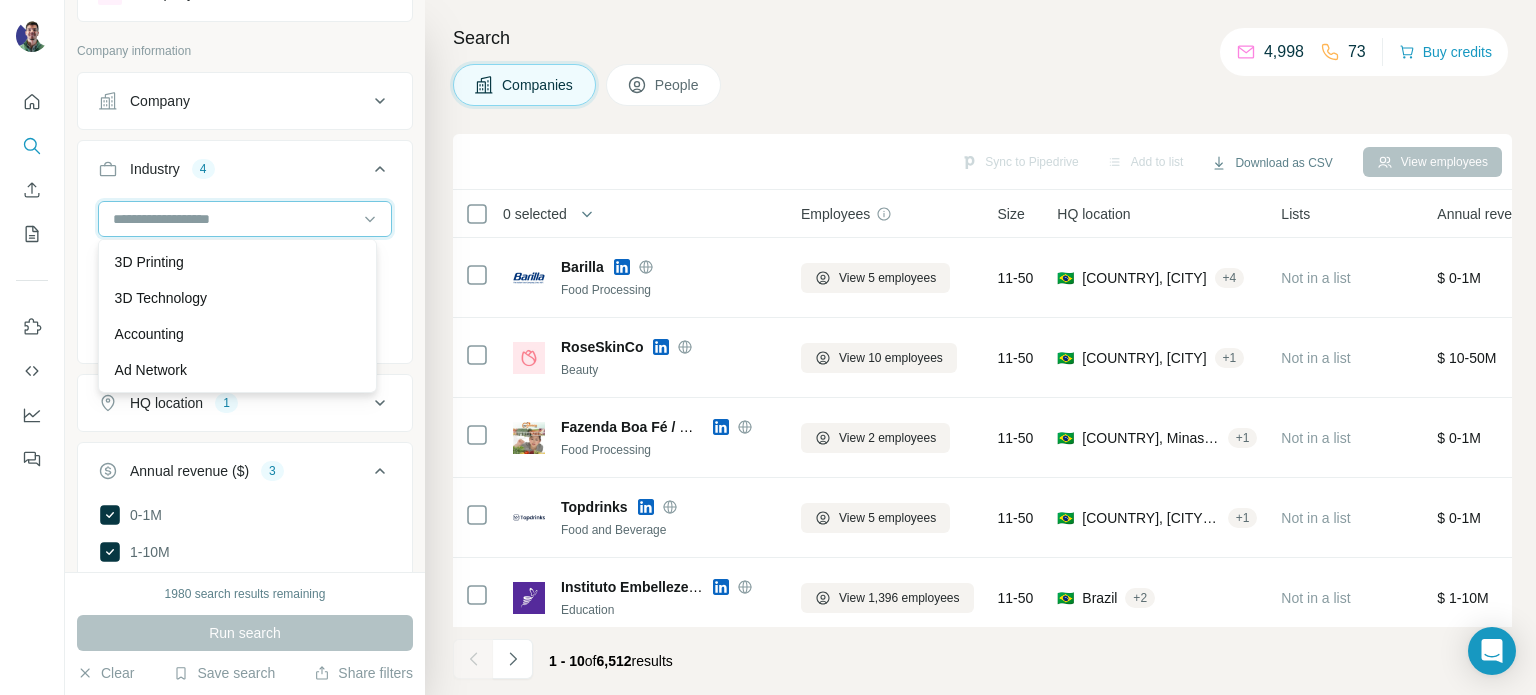 click at bounding box center [234, 219] 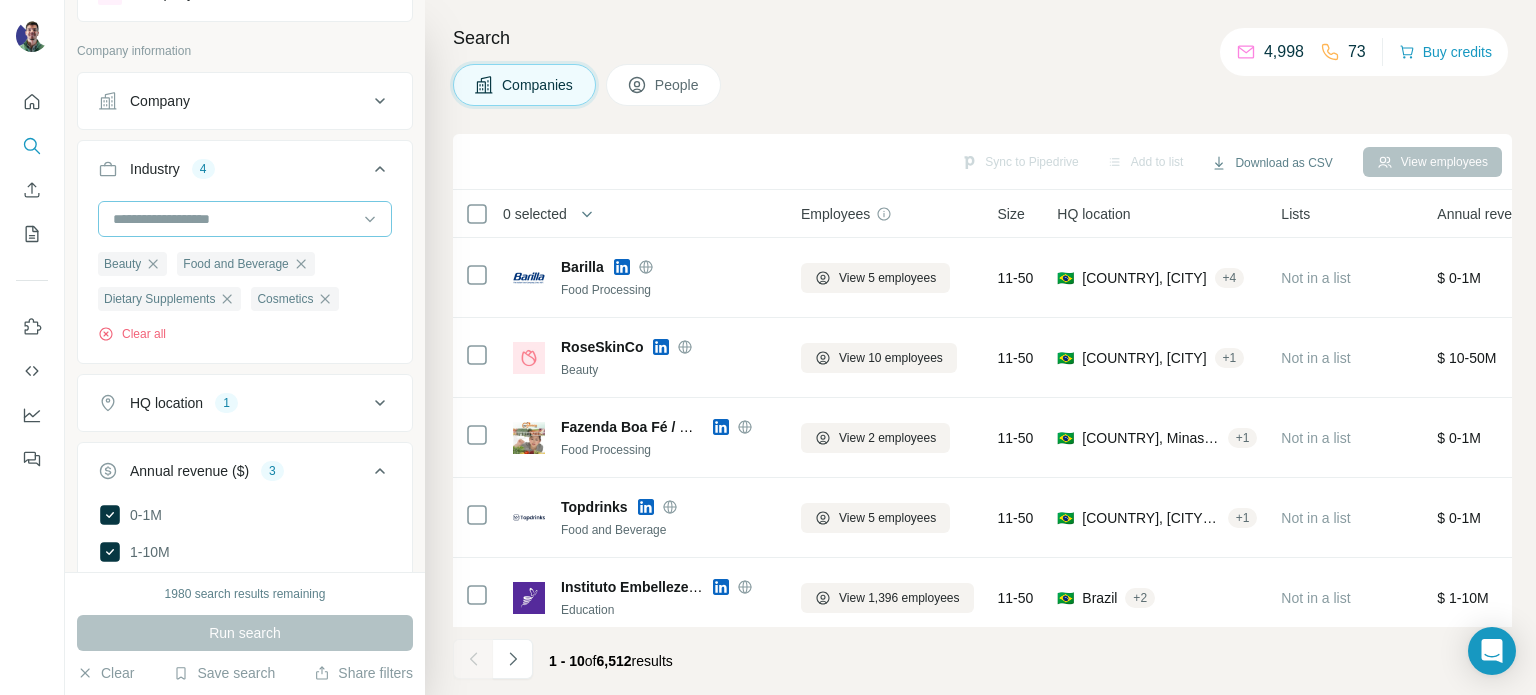 click at bounding box center (234, 219) 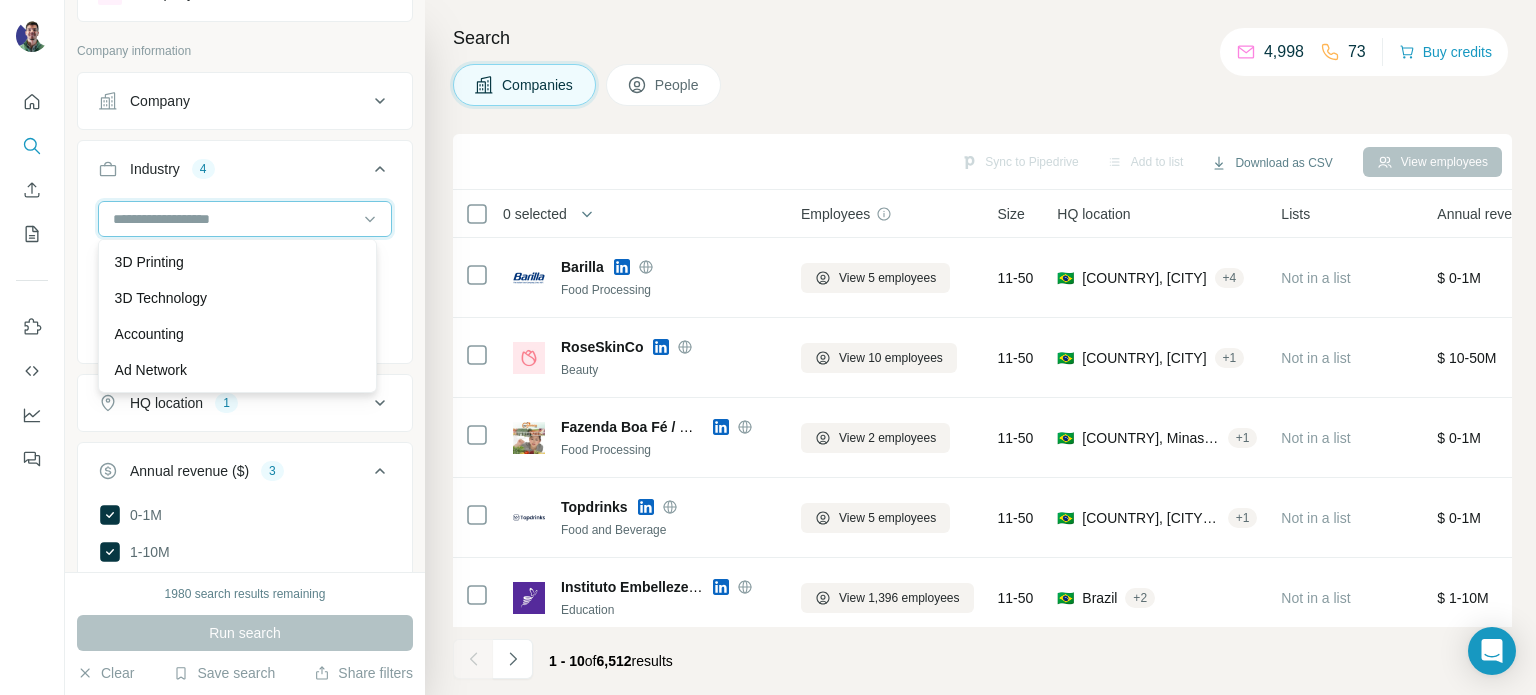 click at bounding box center (234, 219) 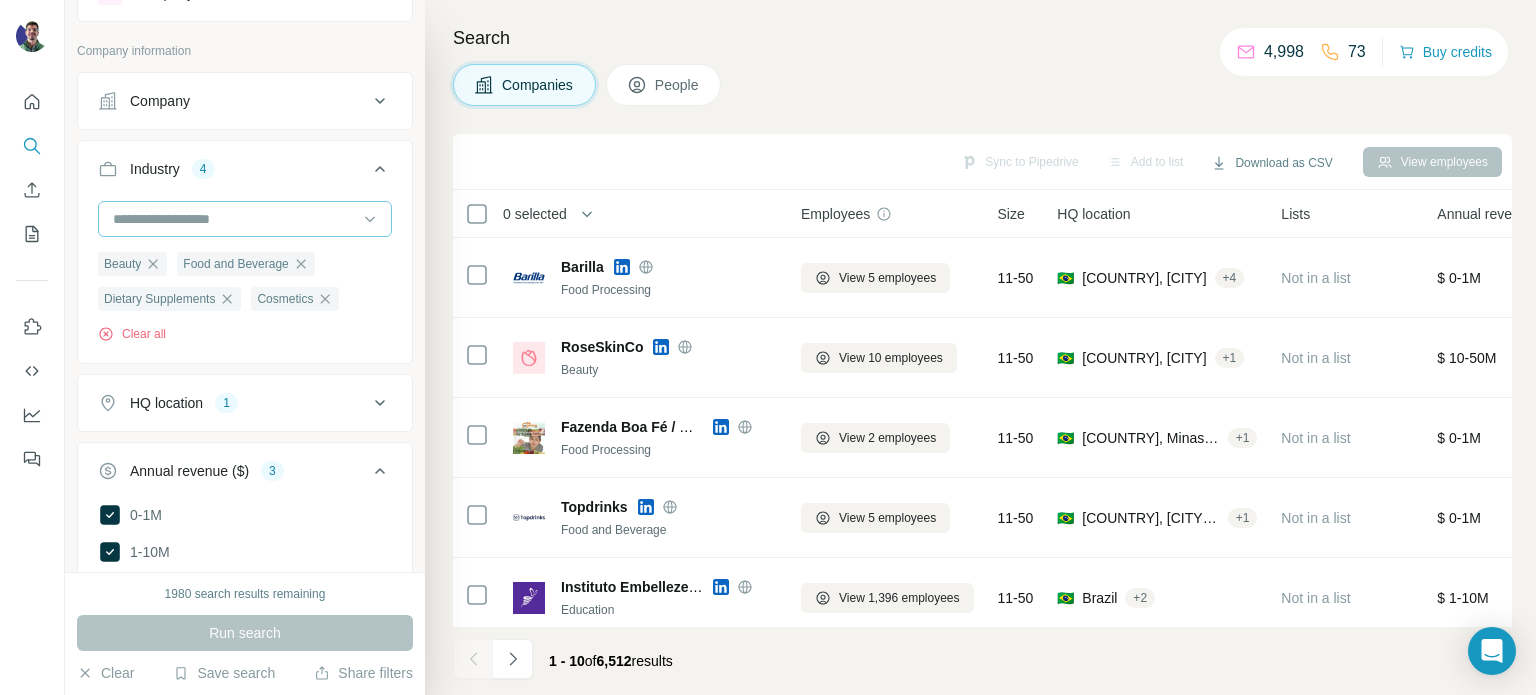 click at bounding box center [234, 219] 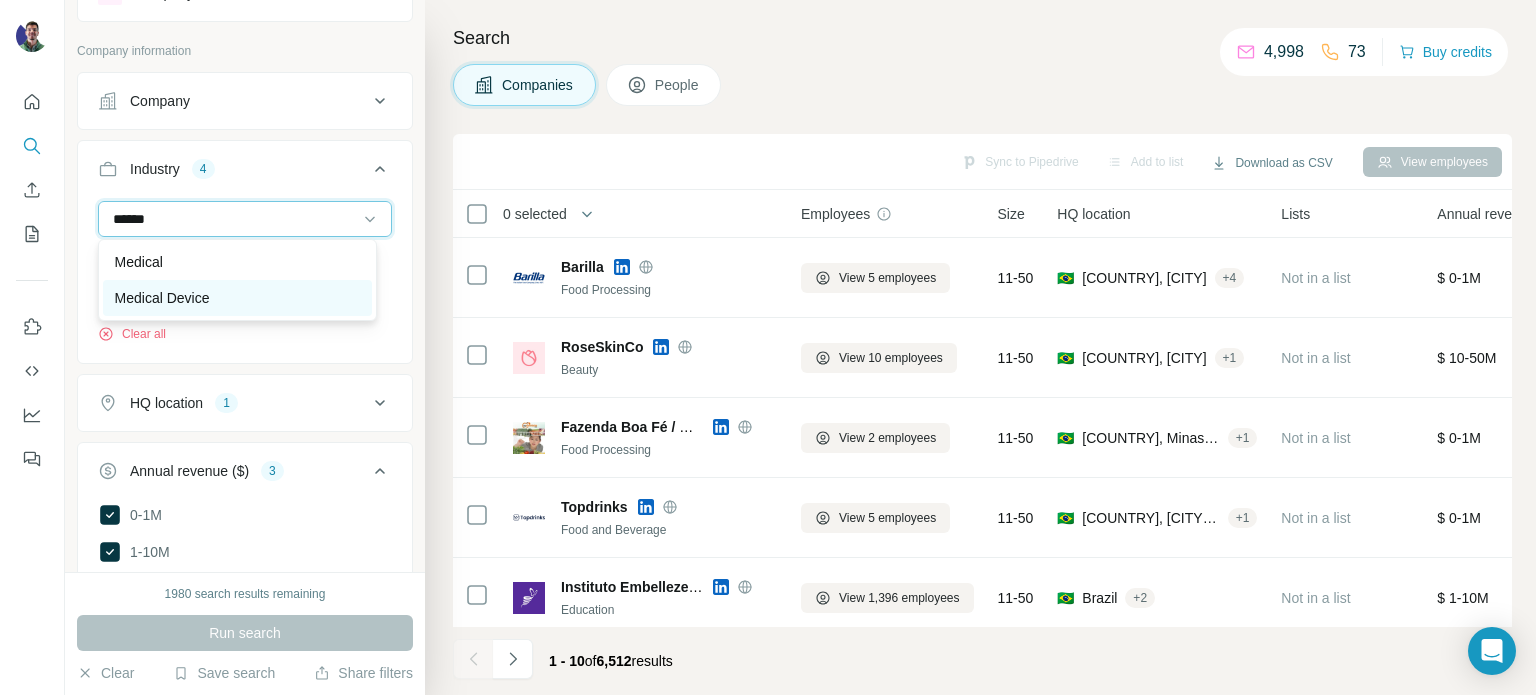 type on "******" 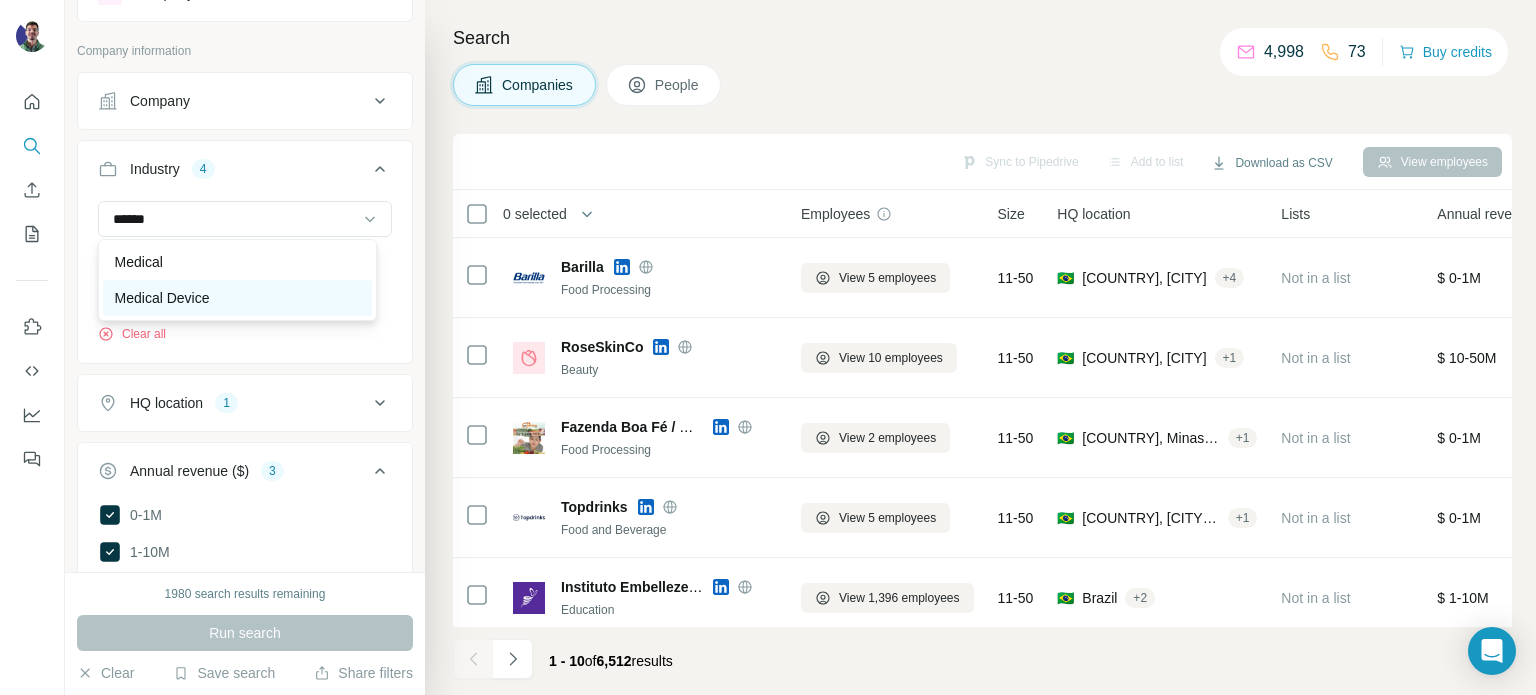 click on "Medical Device" at bounding box center (237, 298) 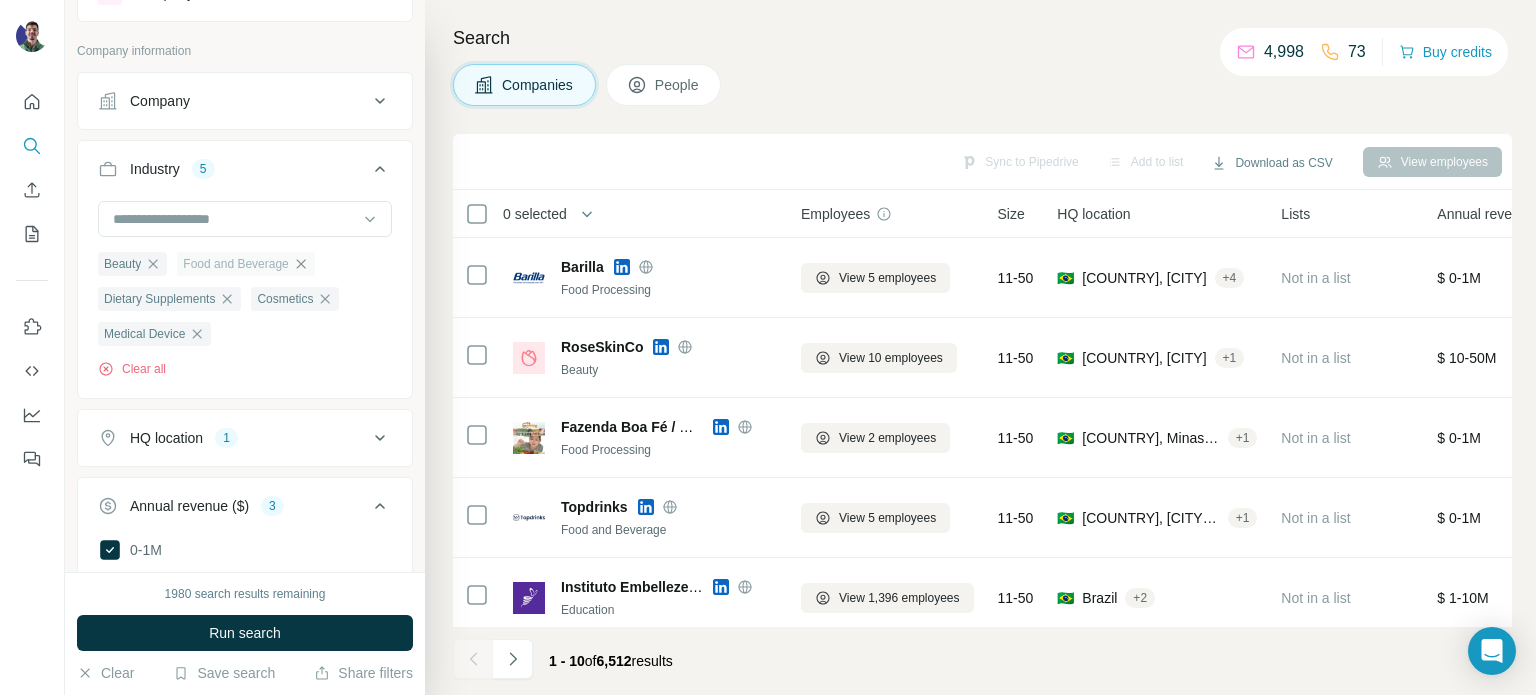 click 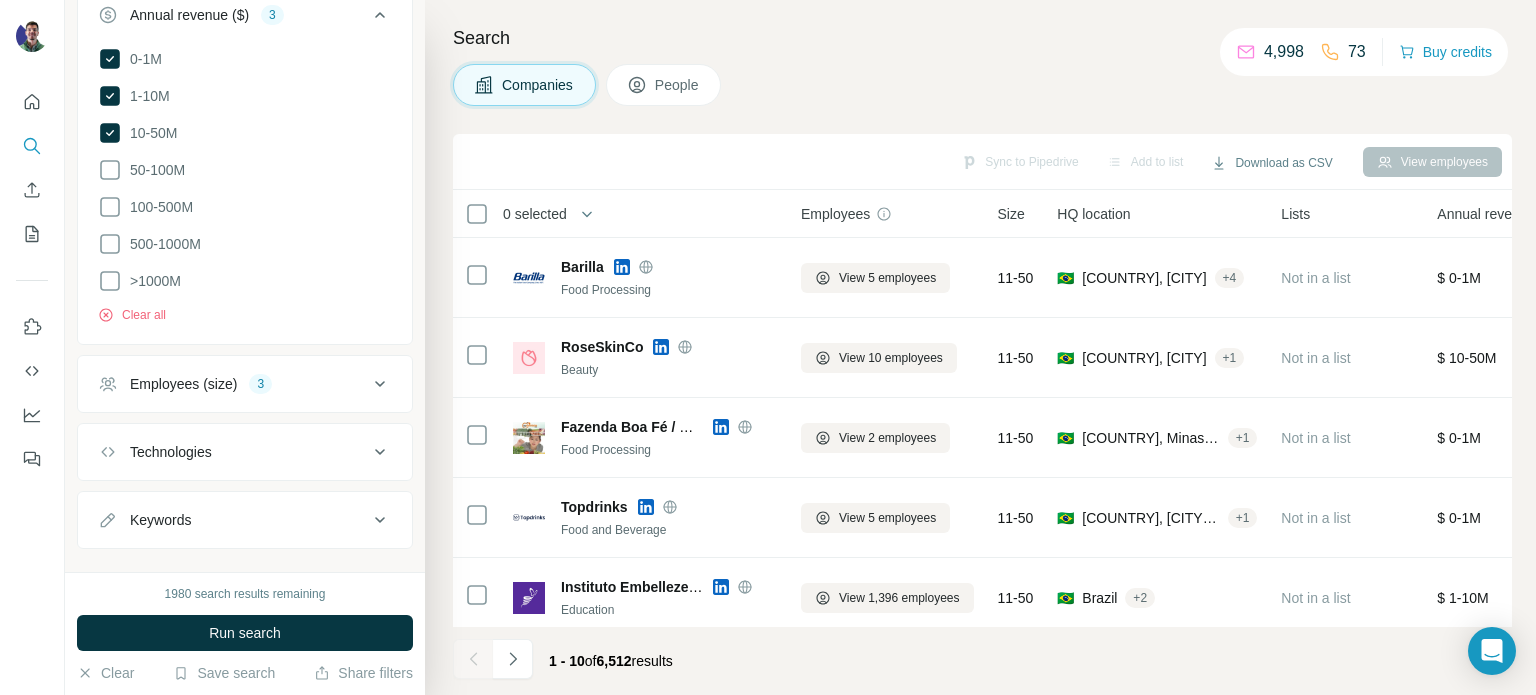 scroll, scrollTop: 573, scrollLeft: 0, axis: vertical 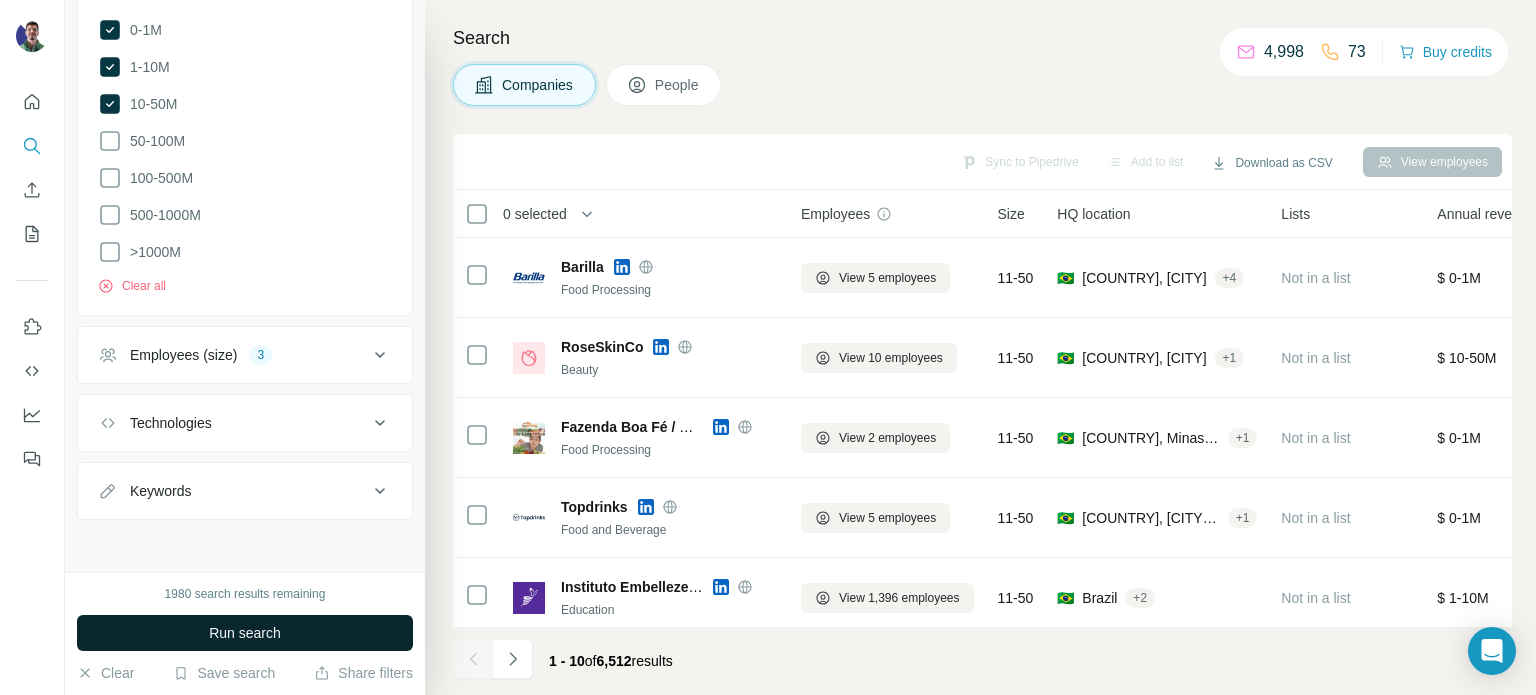 click on "Run search" at bounding box center (245, 633) 